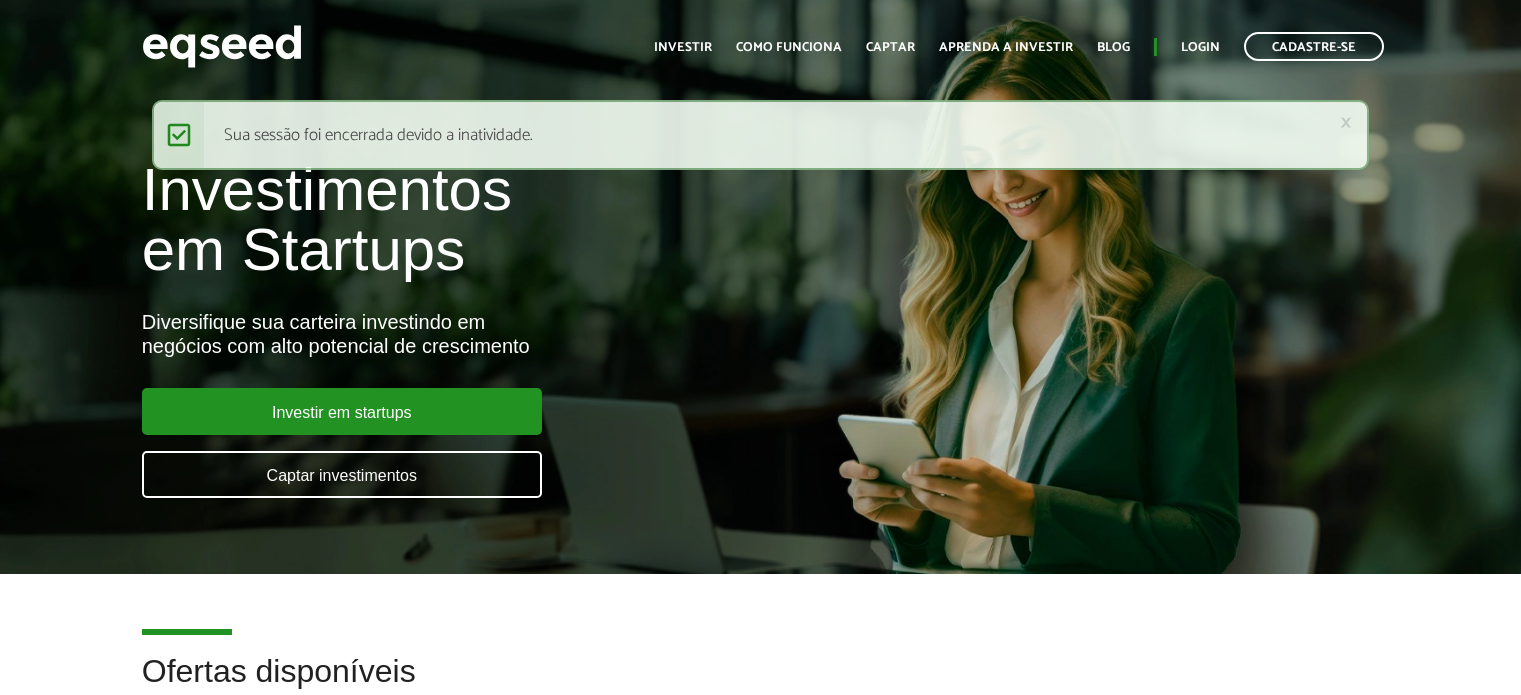 scroll, scrollTop: 0, scrollLeft: 0, axis: both 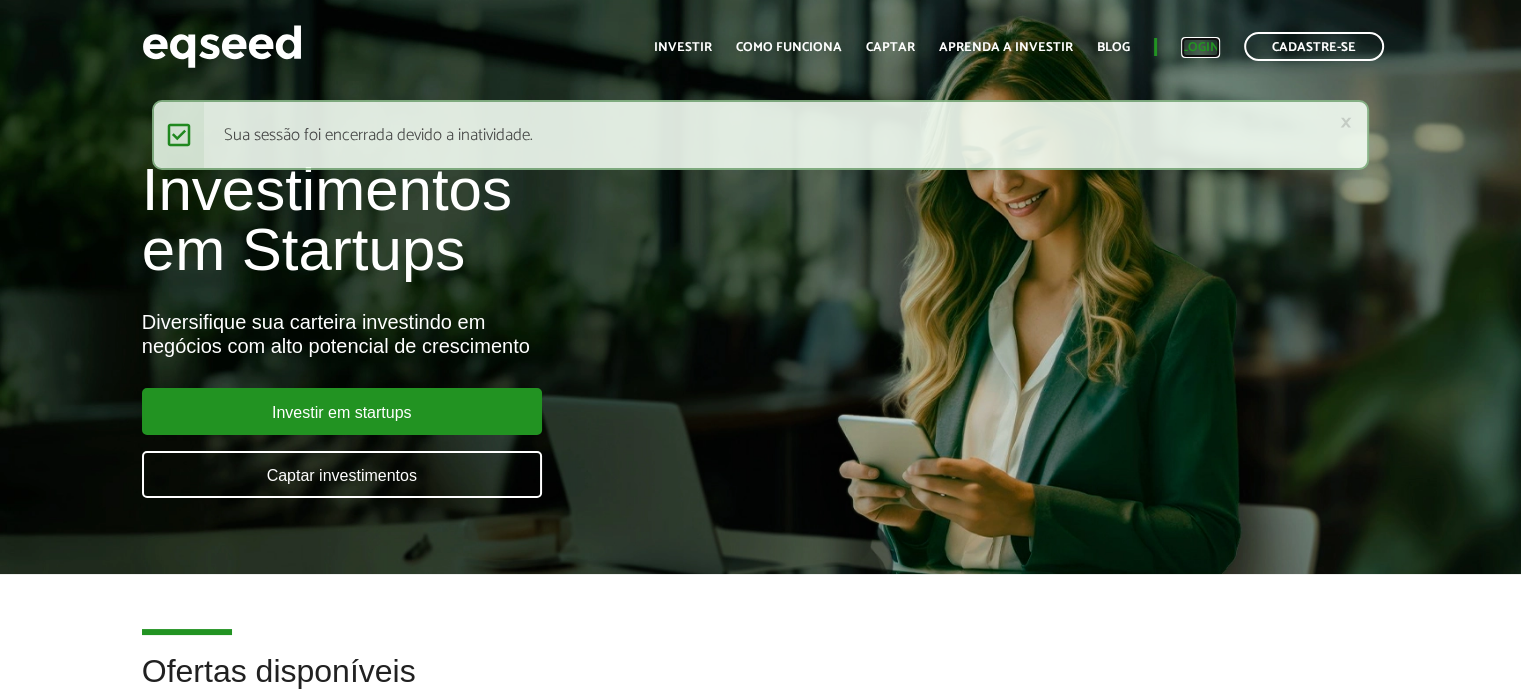 click on "Login" at bounding box center (1200, 47) 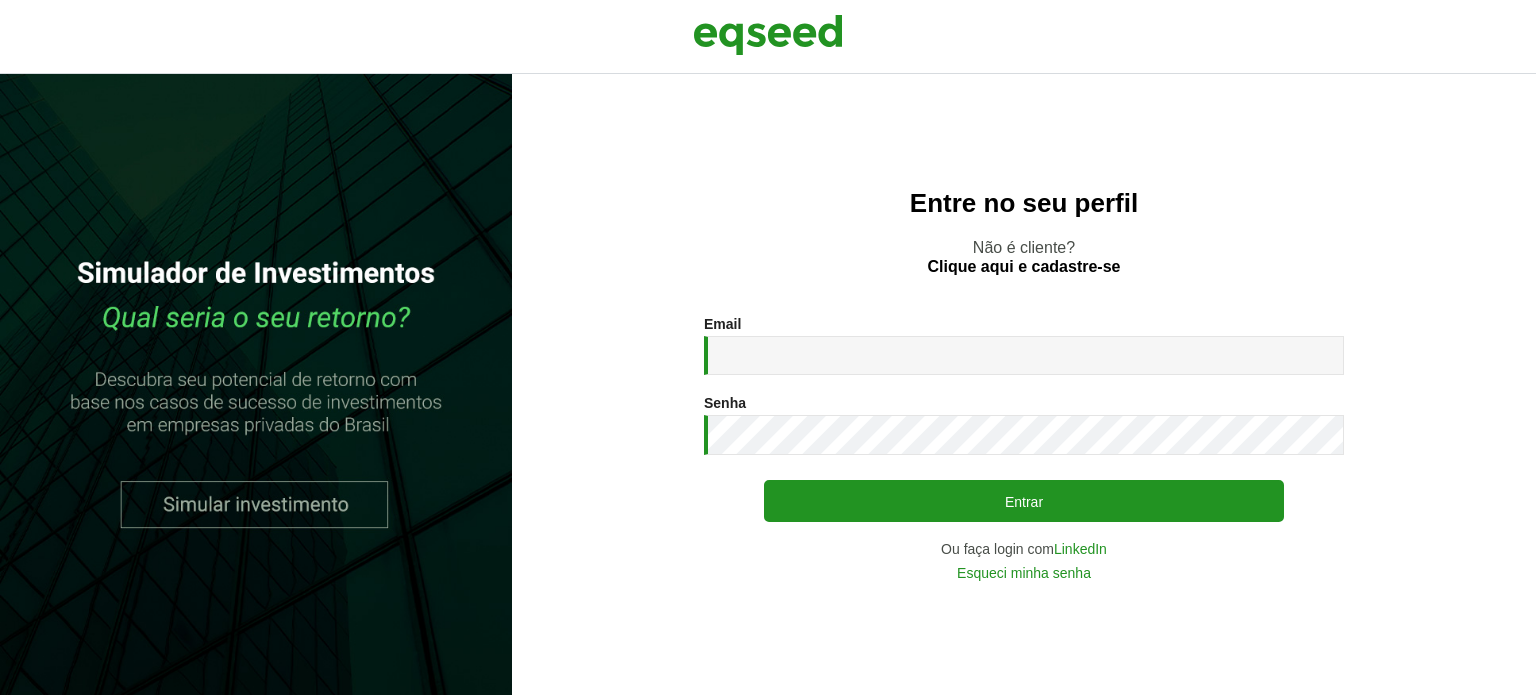scroll, scrollTop: 0, scrollLeft: 0, axis: both 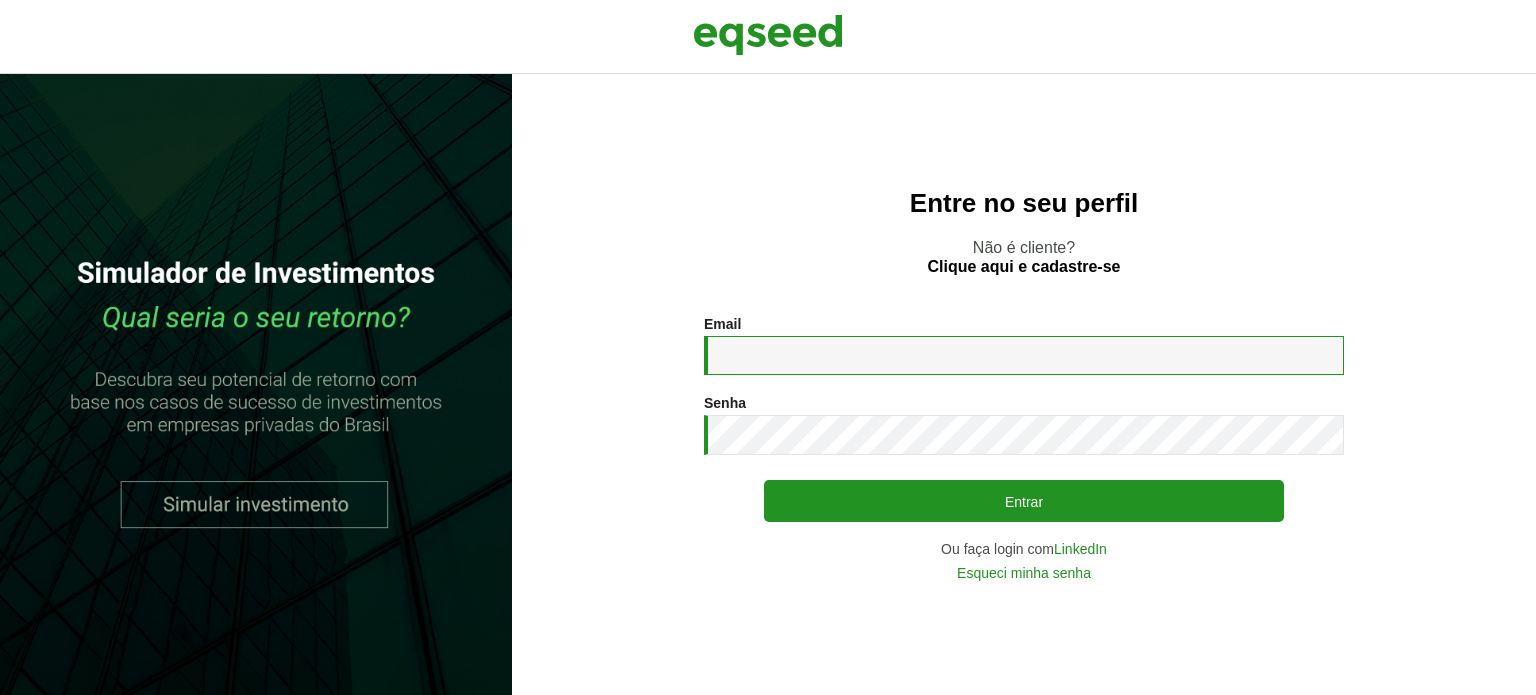 click on "Email  *" at bounding box center [1024, 355] 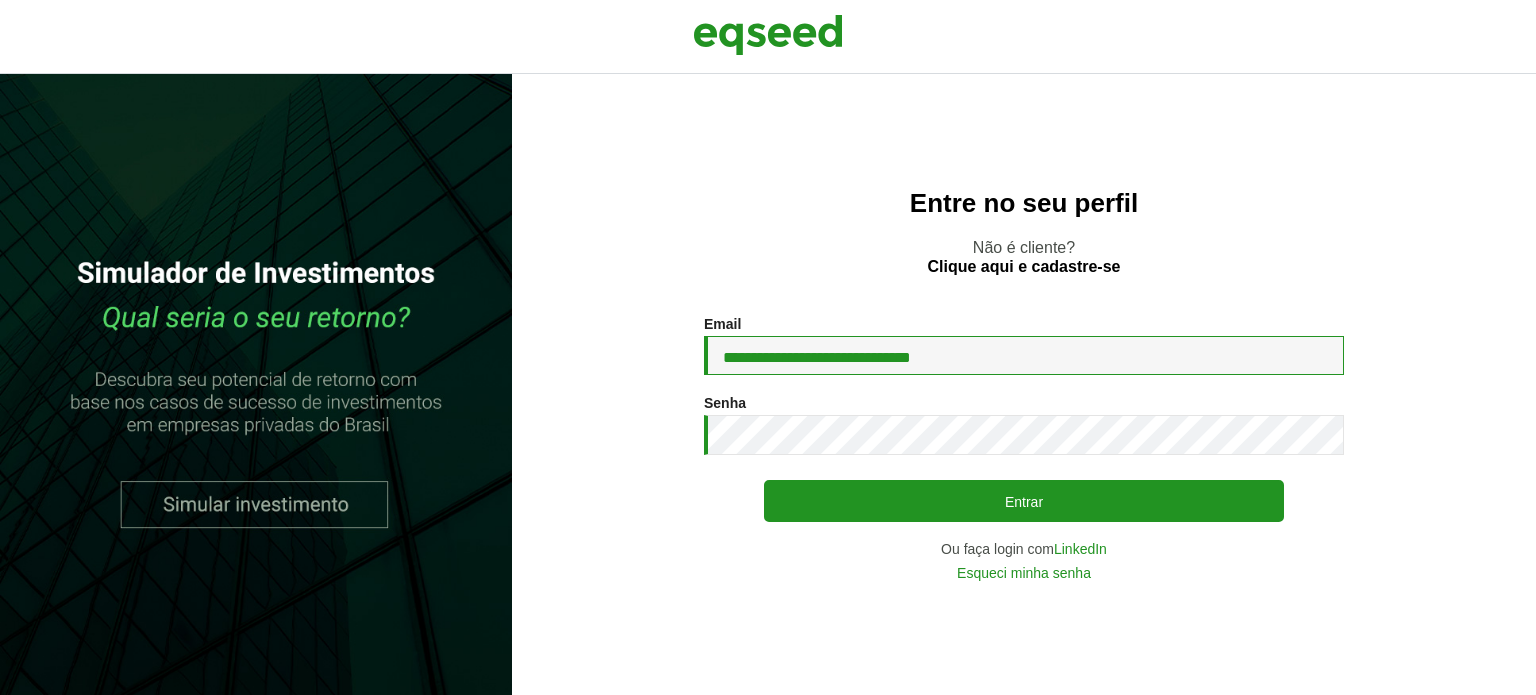 type on "**********" 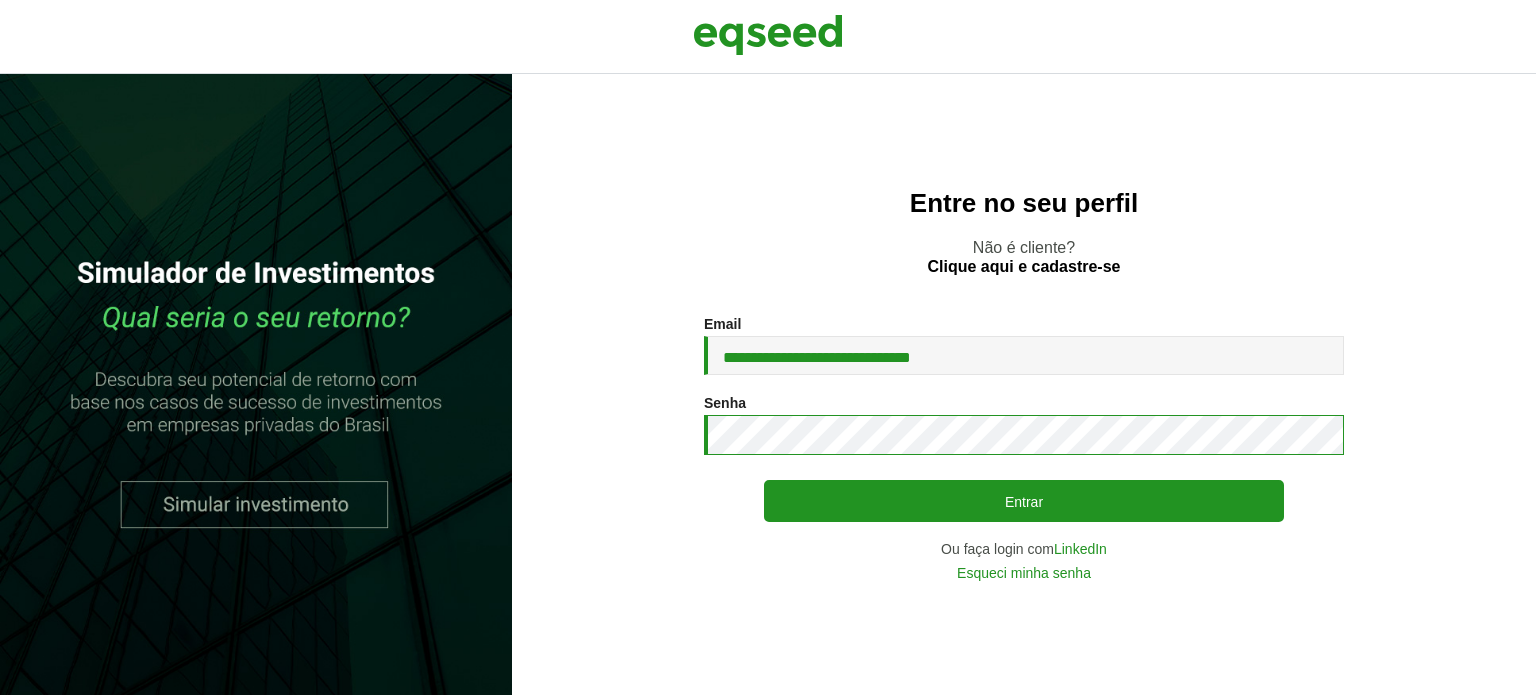 click on "**********" at bounding box center [768, 384] 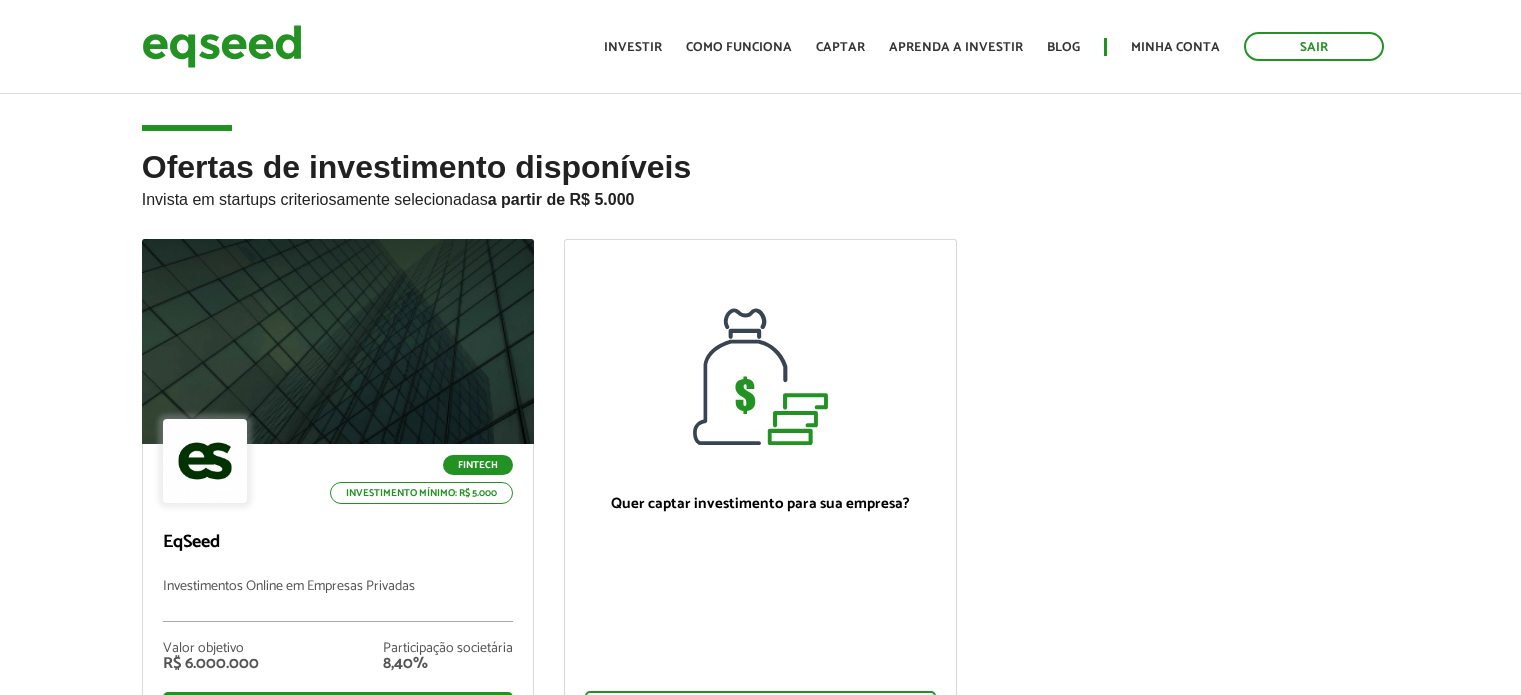 scroll, scrollTop: 0, scrollLeft: 0, axis: both 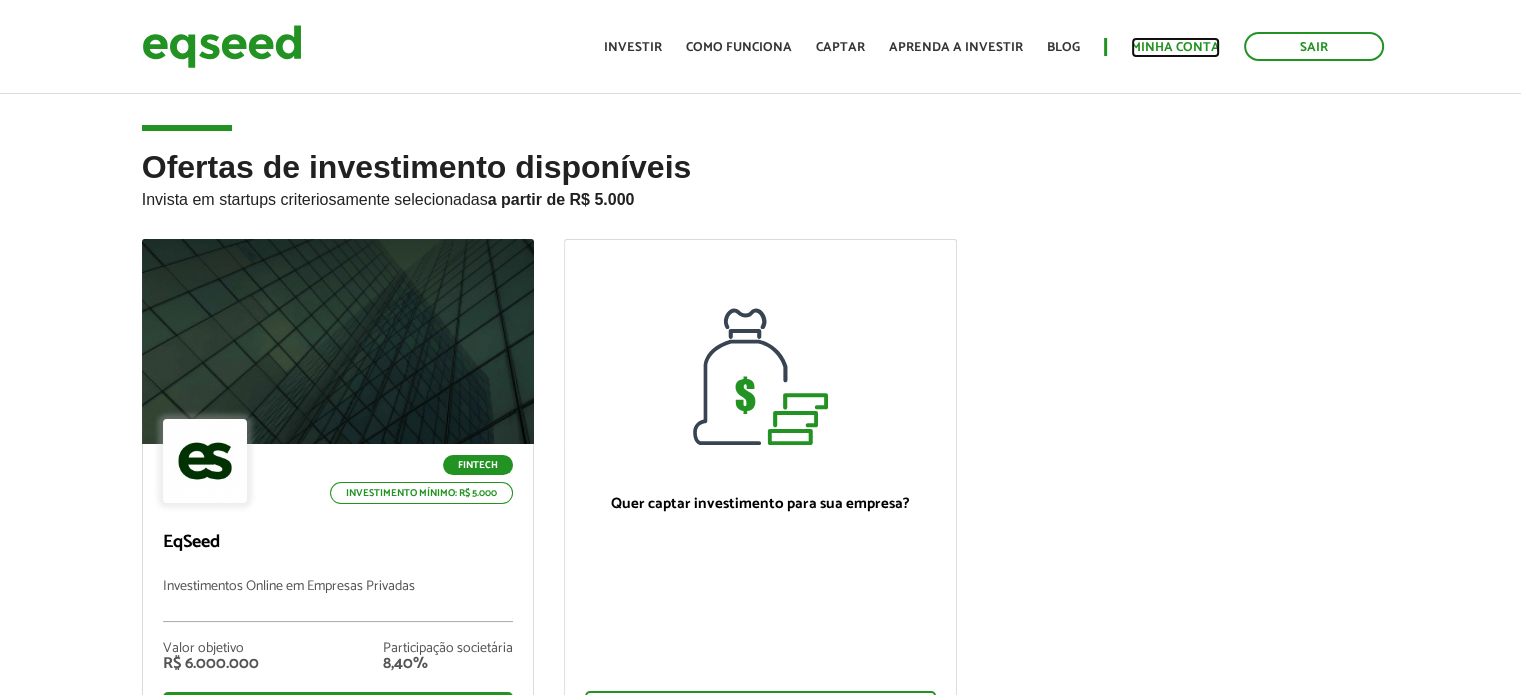 click on "Minha conta" at bounding box center (1175, 47) 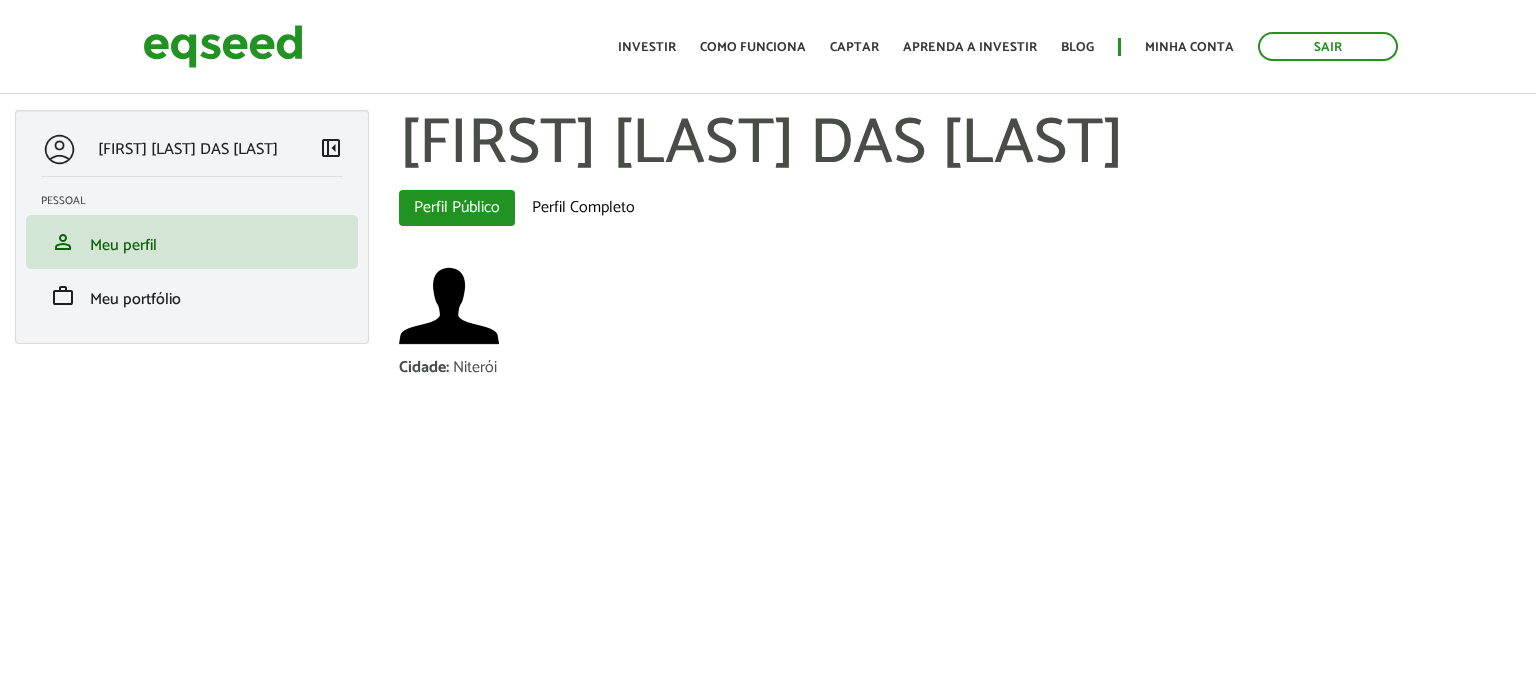 scroll, scrollTop: 0, scrollLeft: 0, axis: both 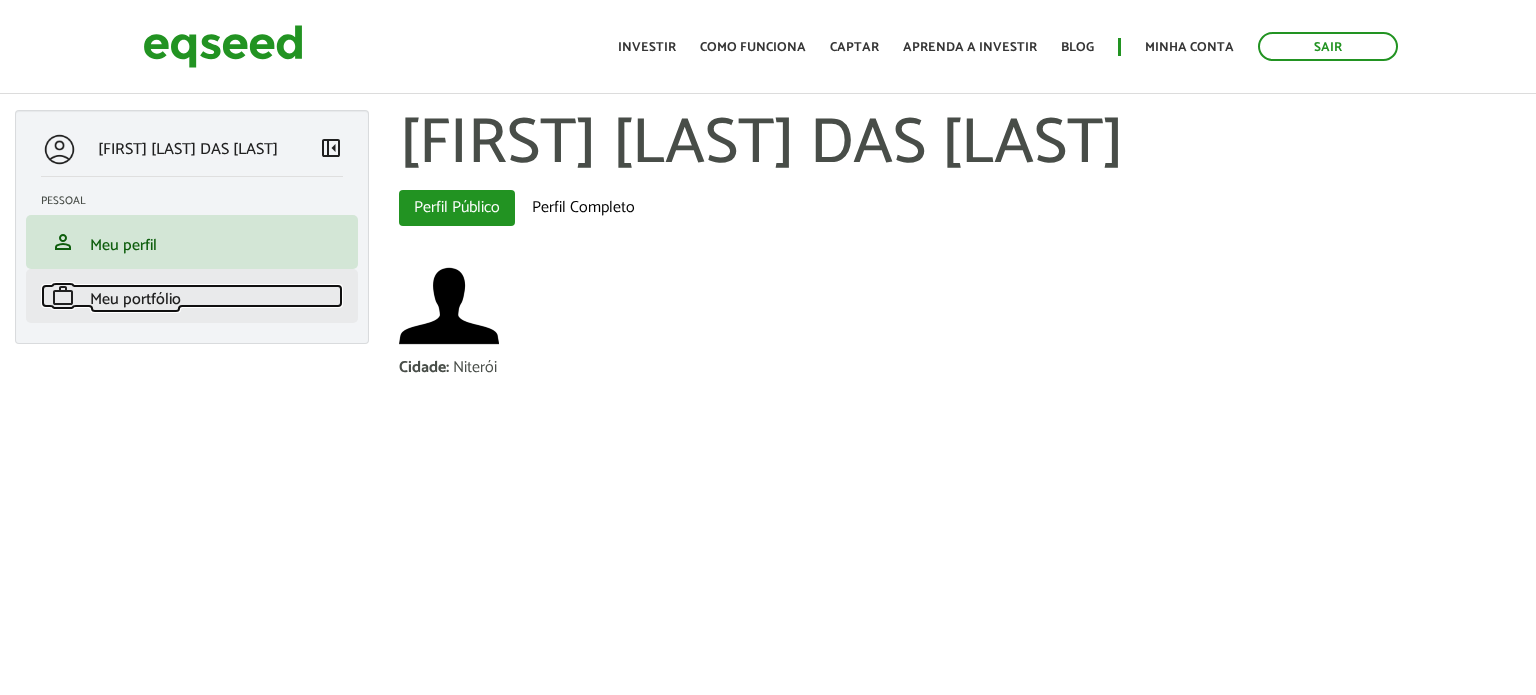 click on "Meu portfólio" at bounding box center [135, 299] 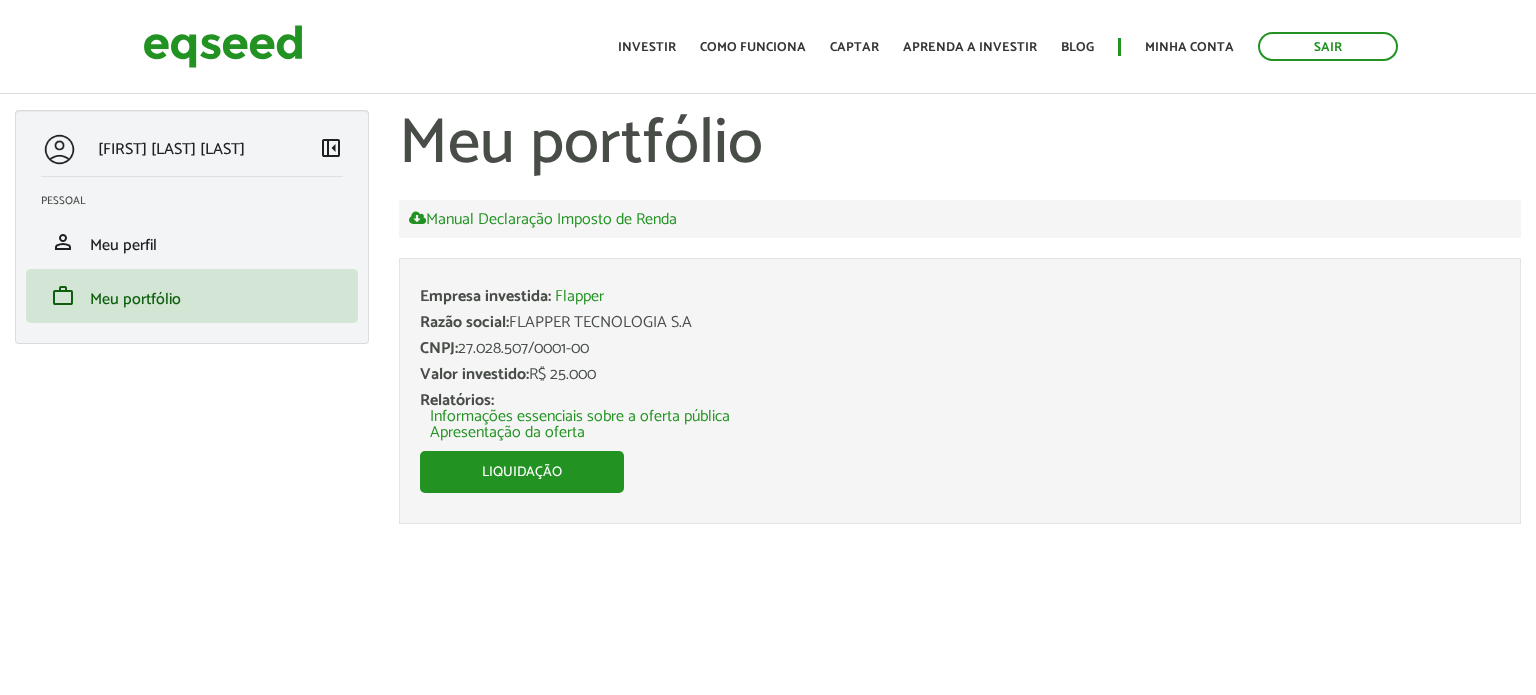 scroll, scrollTop: 0, scrollLeft: 0, axis: both 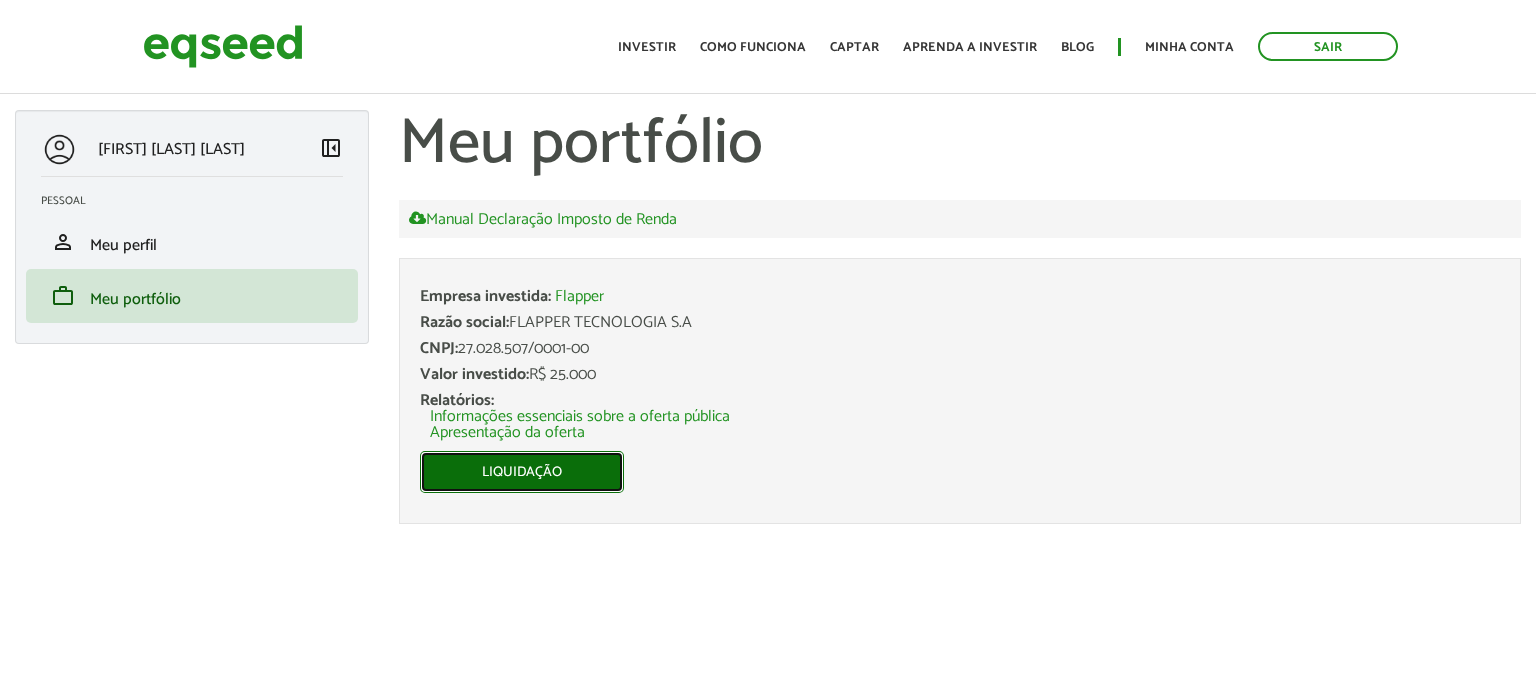 click on "Liquidação" at bounding box center (522, 472) 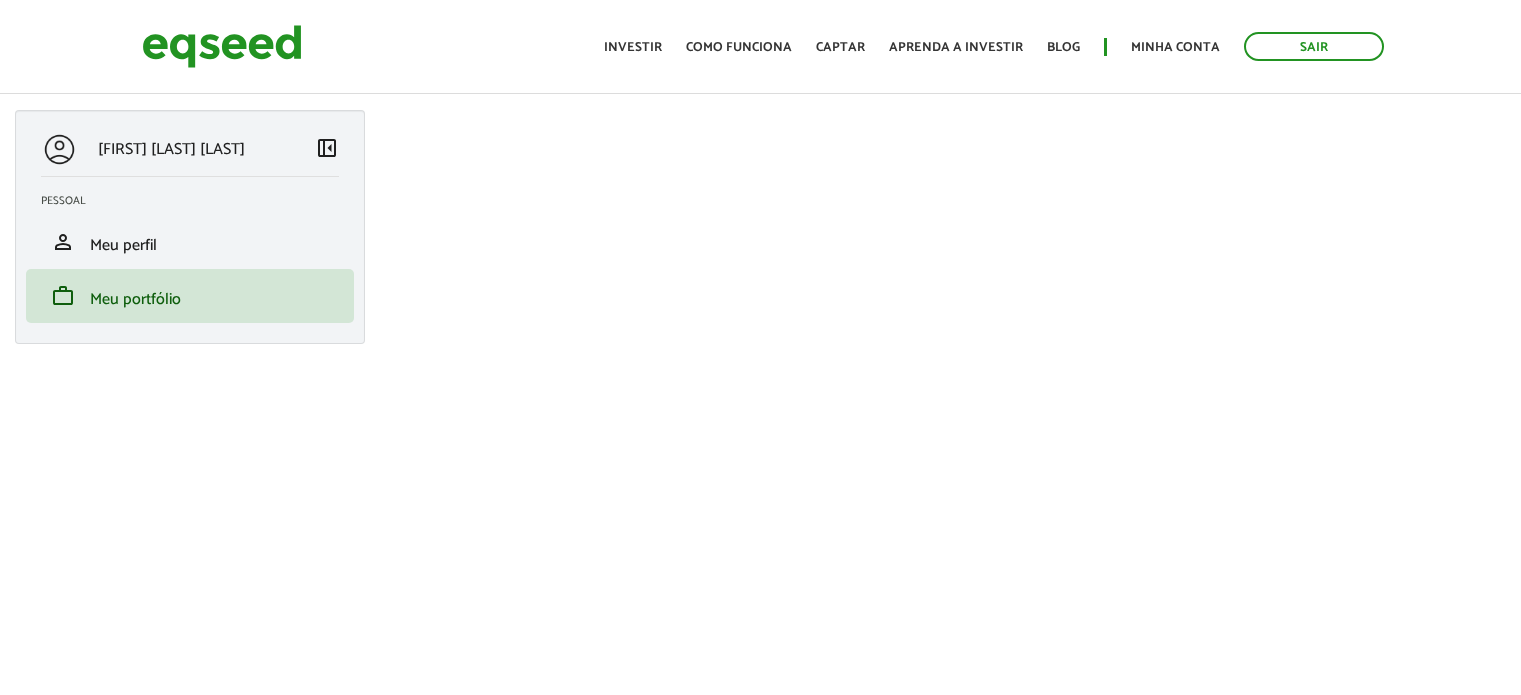 scroll, scrollTop: 0, scrollLeft: 0, axis: both 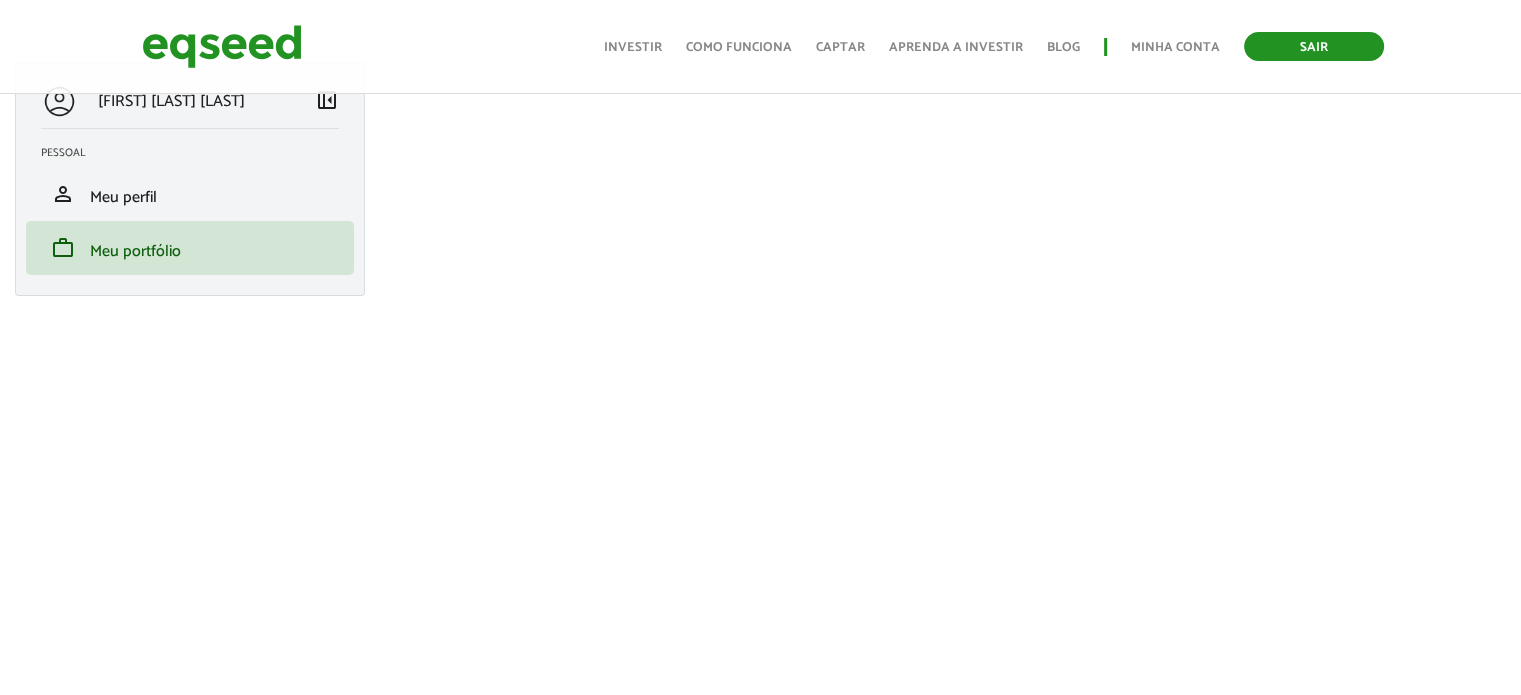 click on "Sair" at bounding box center (1314, 46) 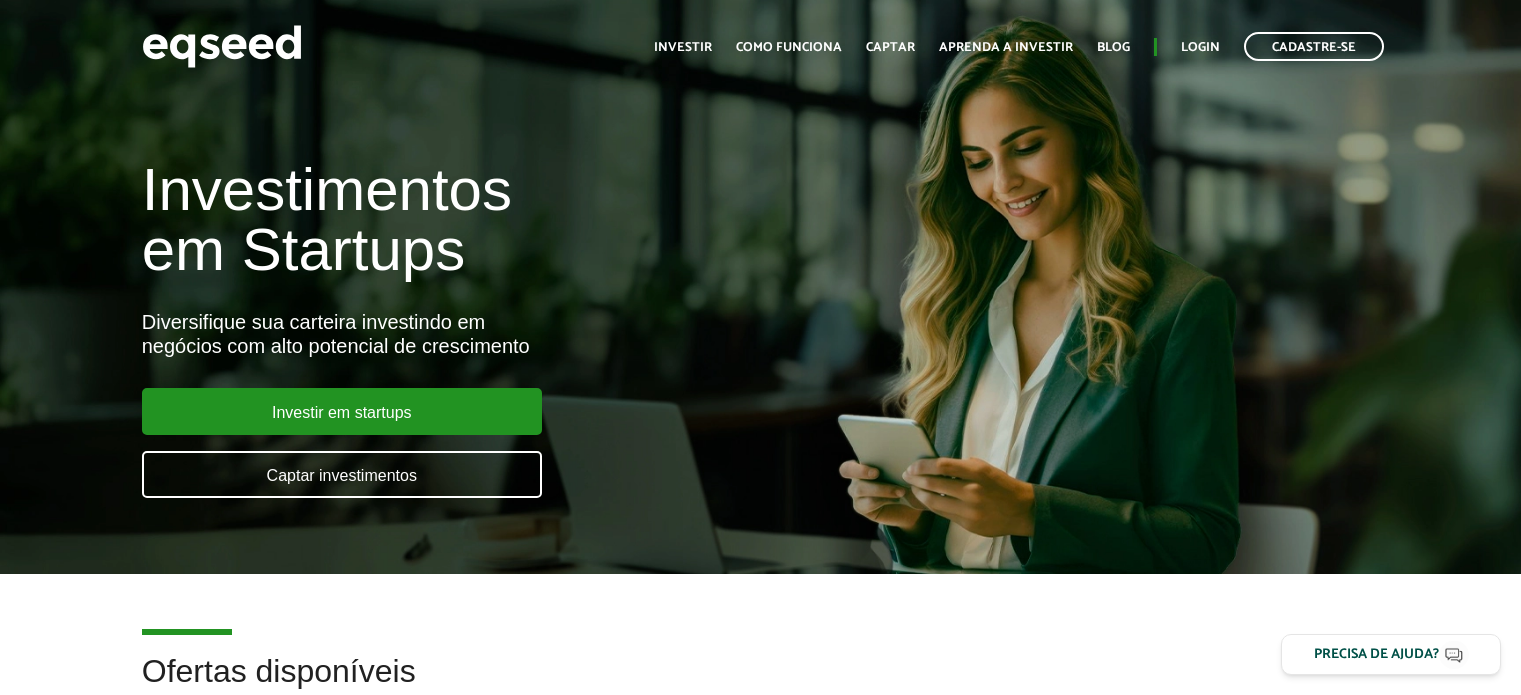 scroll, scrollTop: 0, scrollLeft: 0, axis: both 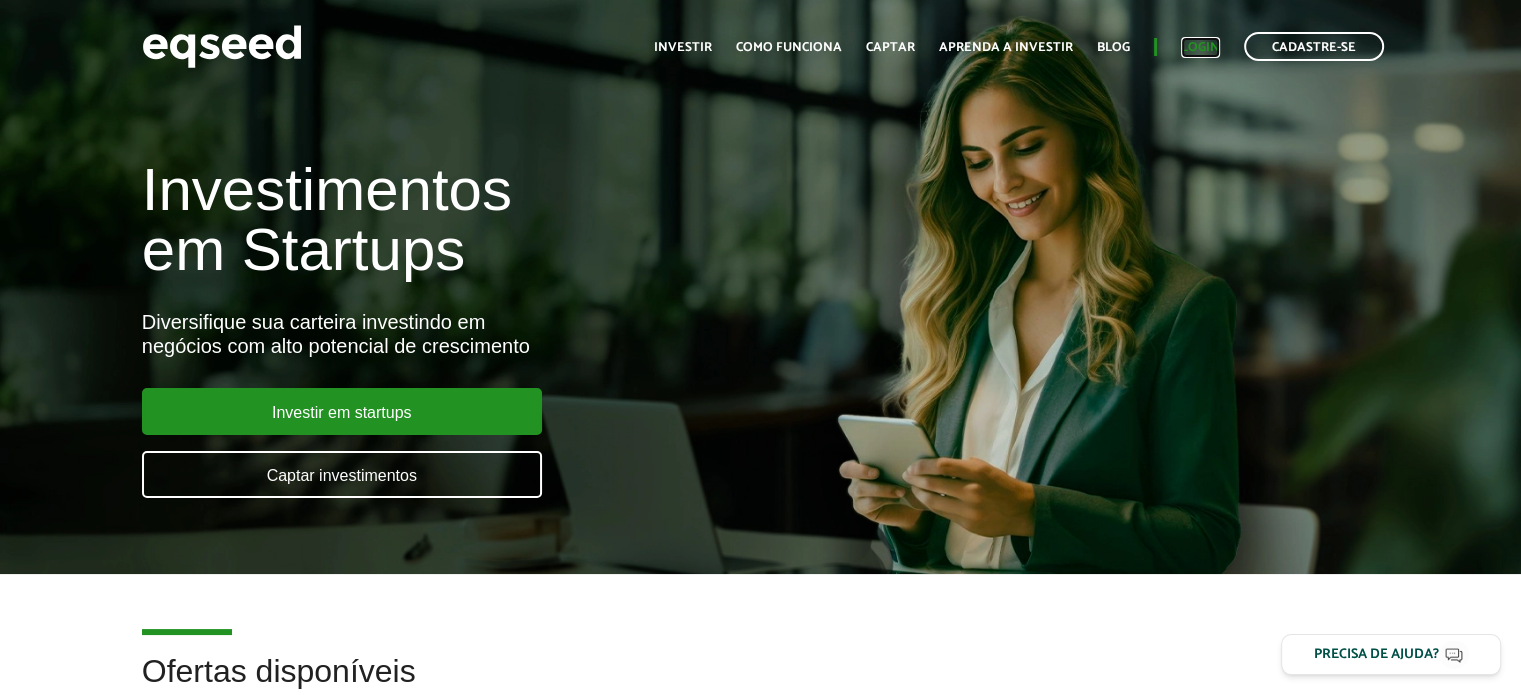 click on "Login" at bounding box center (1200, 47) 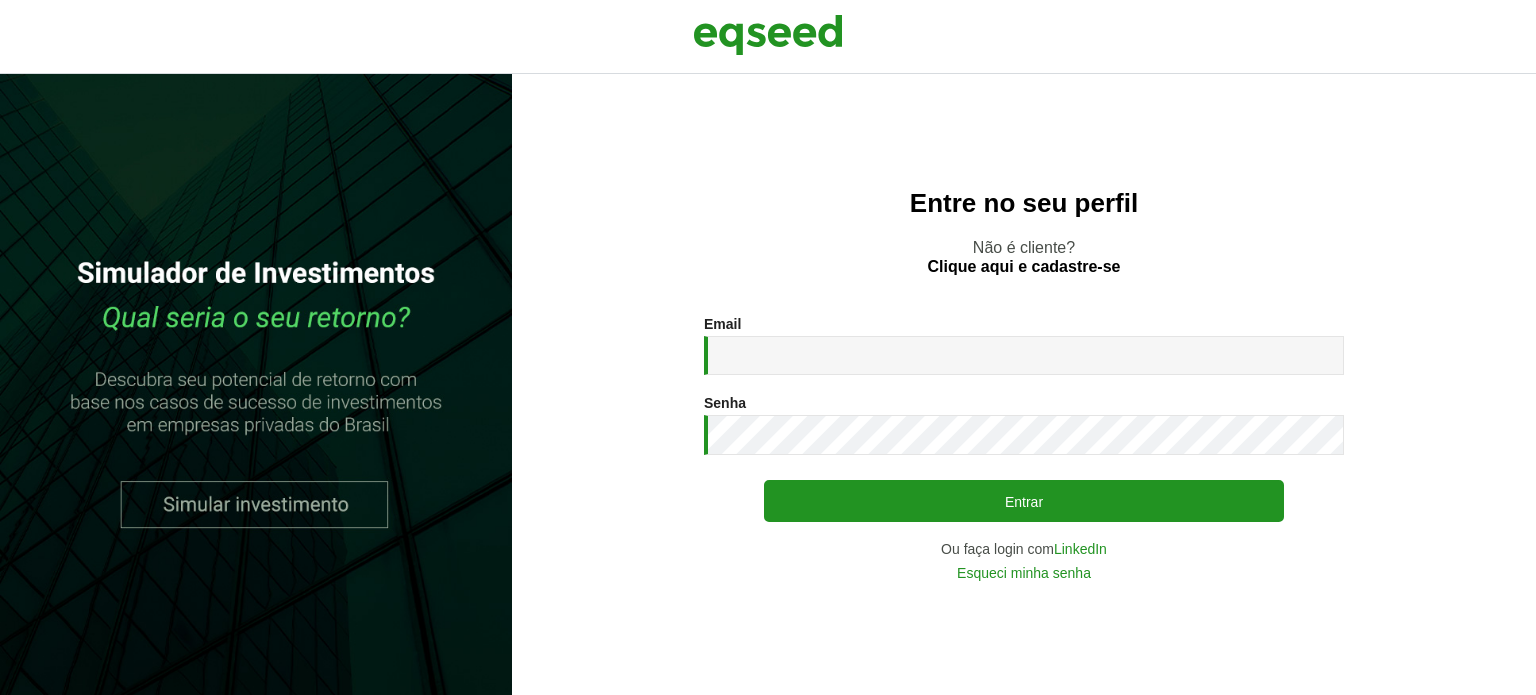scroll, scrollTop: 0, scrollLeft: 0, axis: both 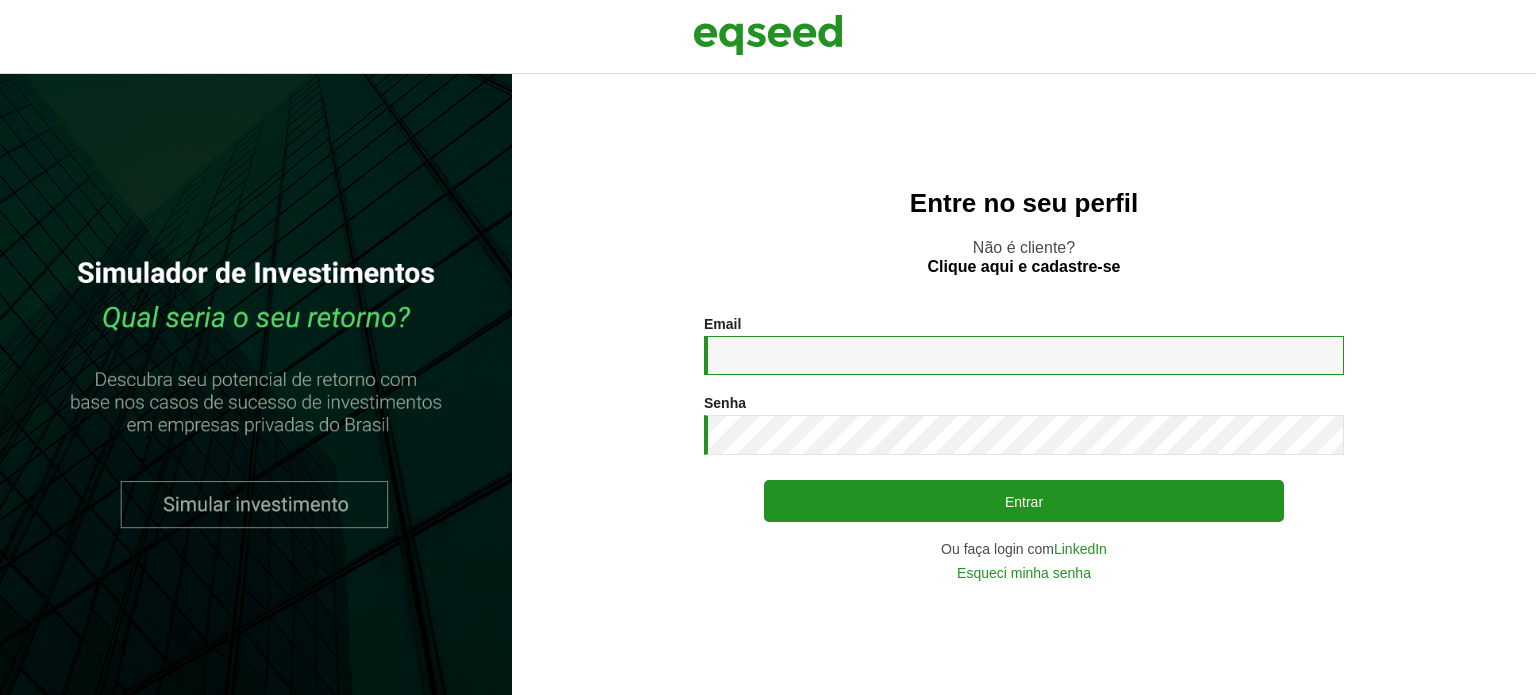 click on "Email  *" at bounding box center [1024, 355] 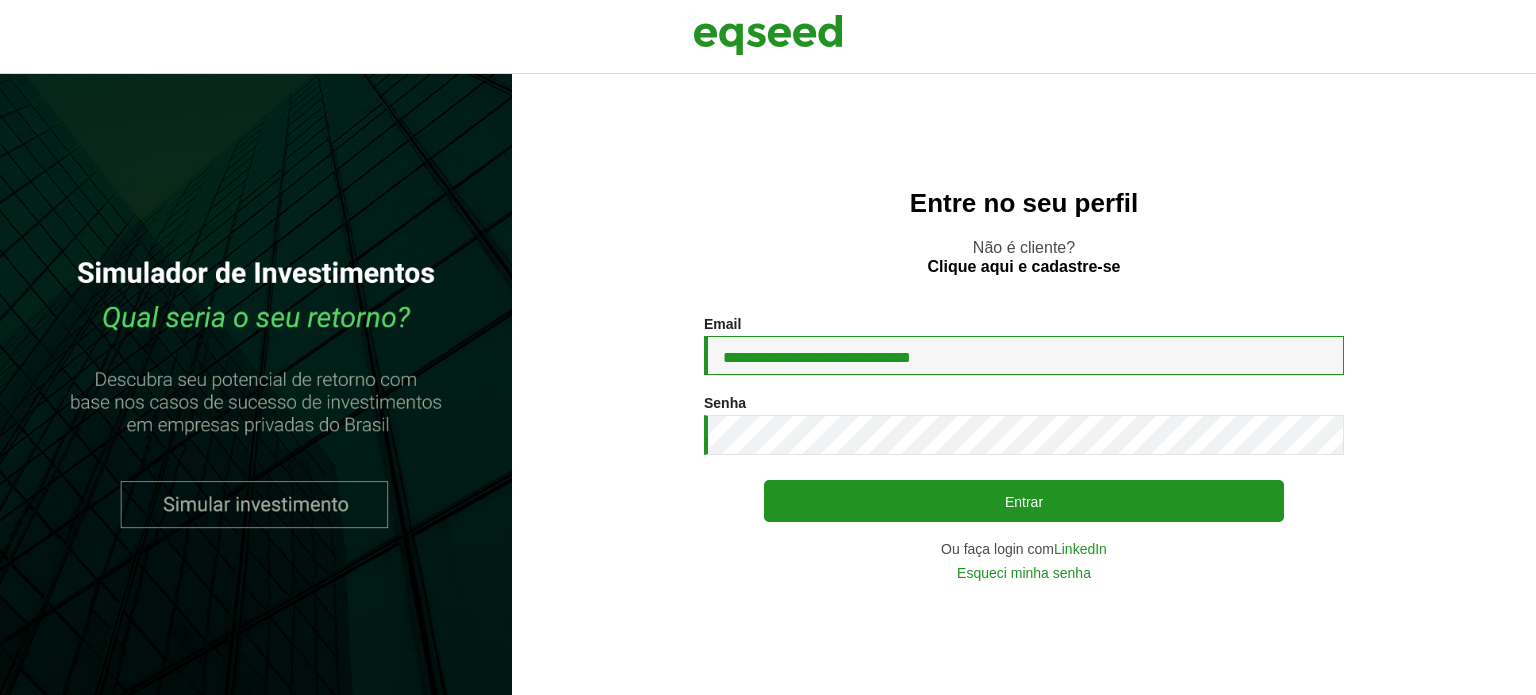 type on "**********" 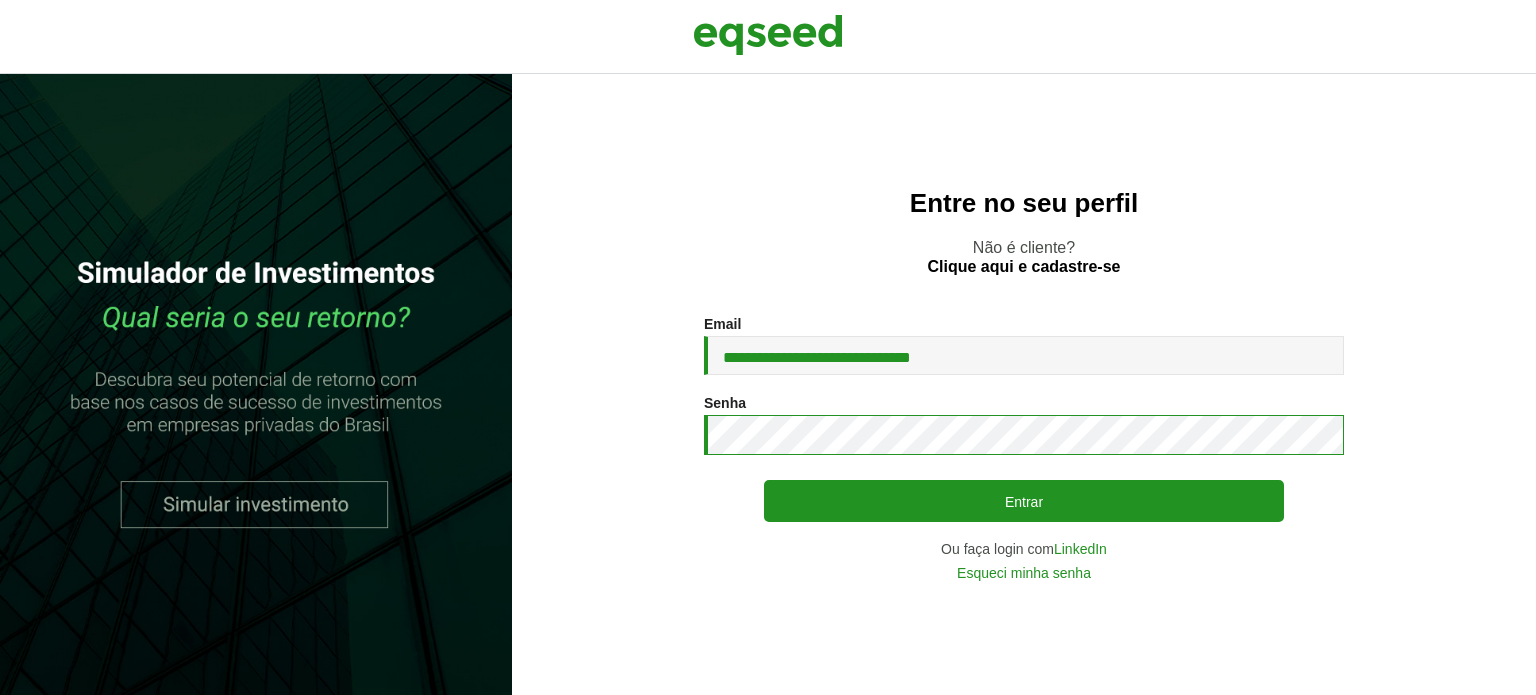 click on "Entrar" at bounding box center (1024, 501) 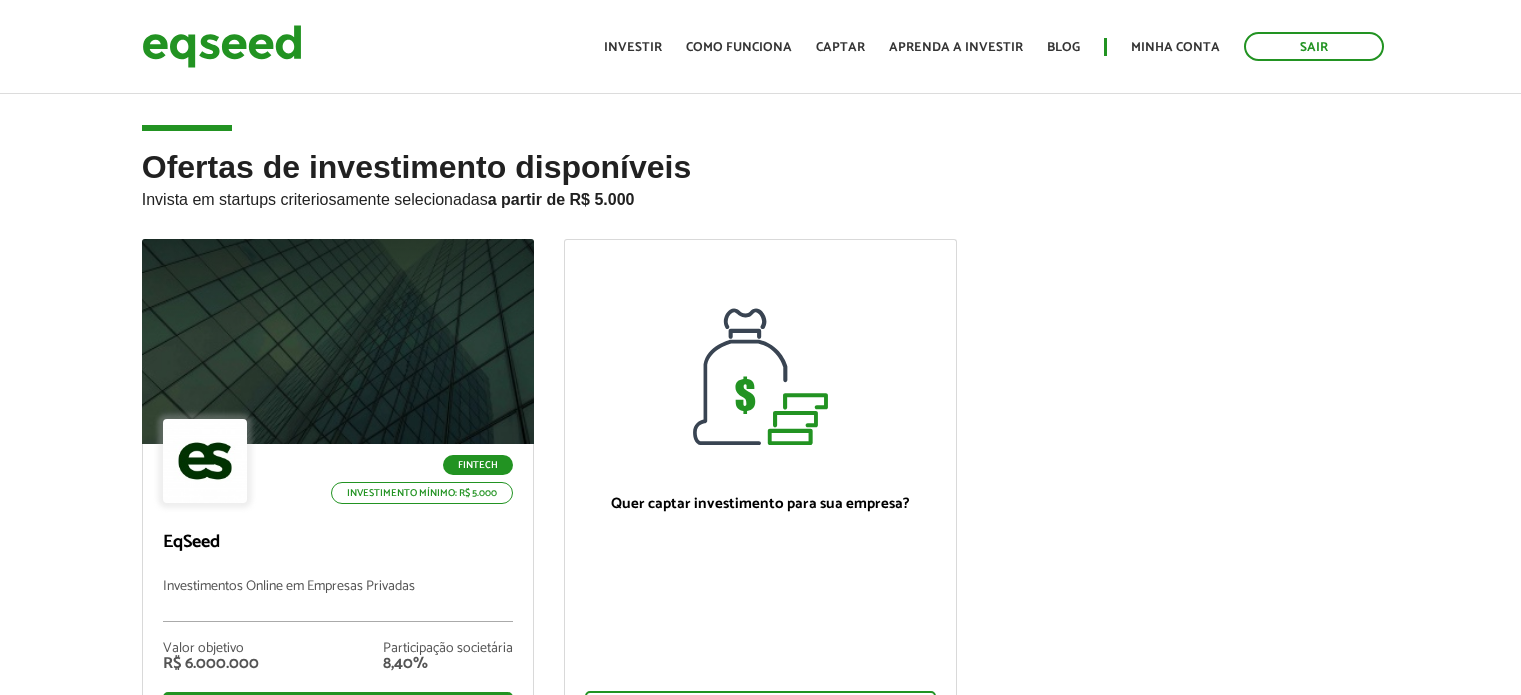 scroll, scrollTop: 0, scrollLeft: 0, axis: both 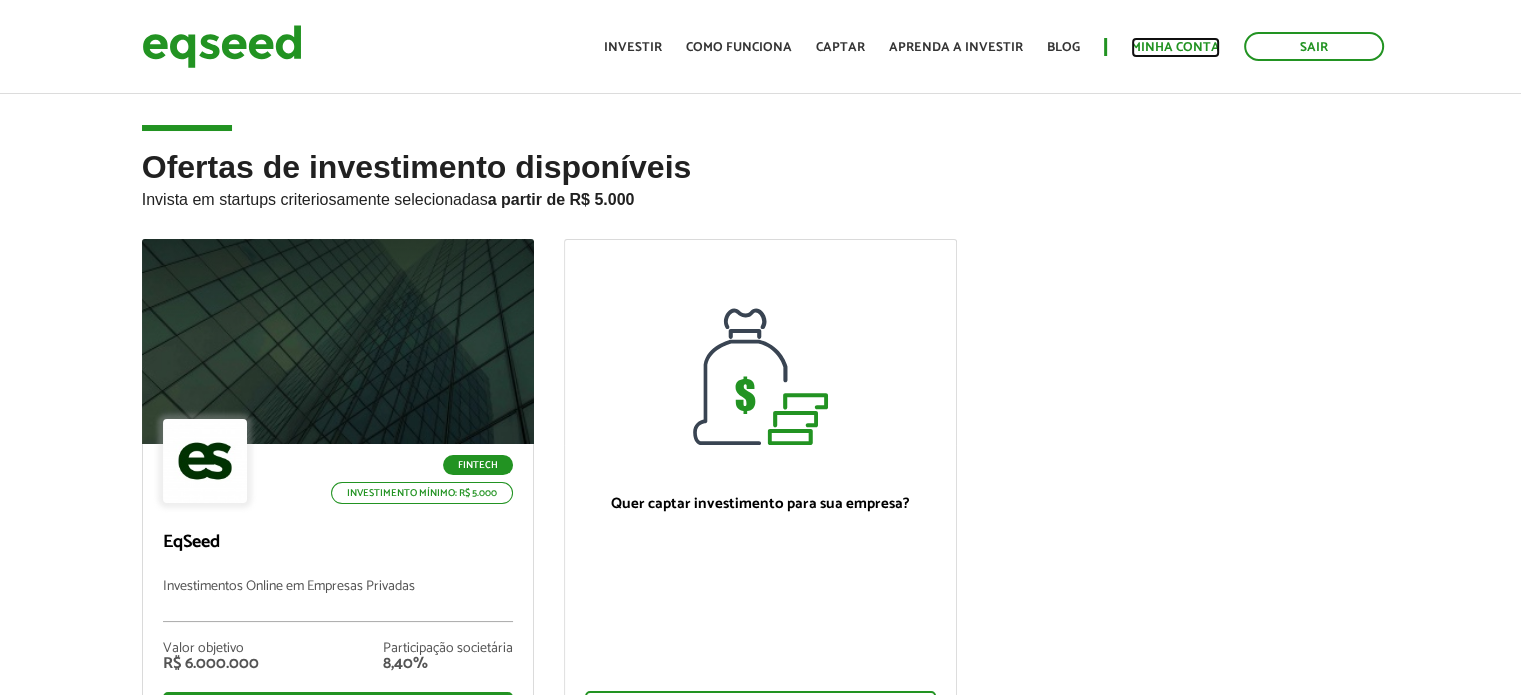 click on "Minha conta" at bounding box center (1175, 47) 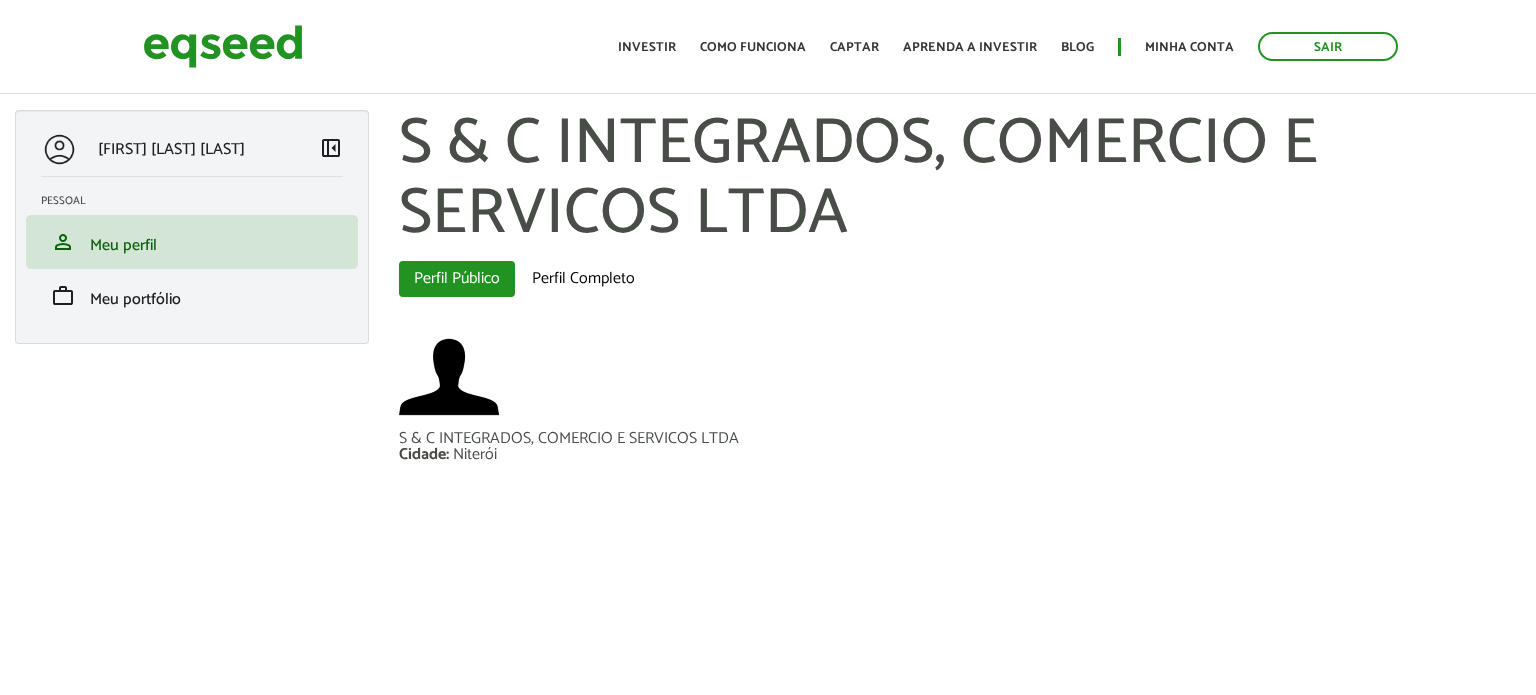scroll, scrollTop: 0, scrollLeft: 0, axis: both 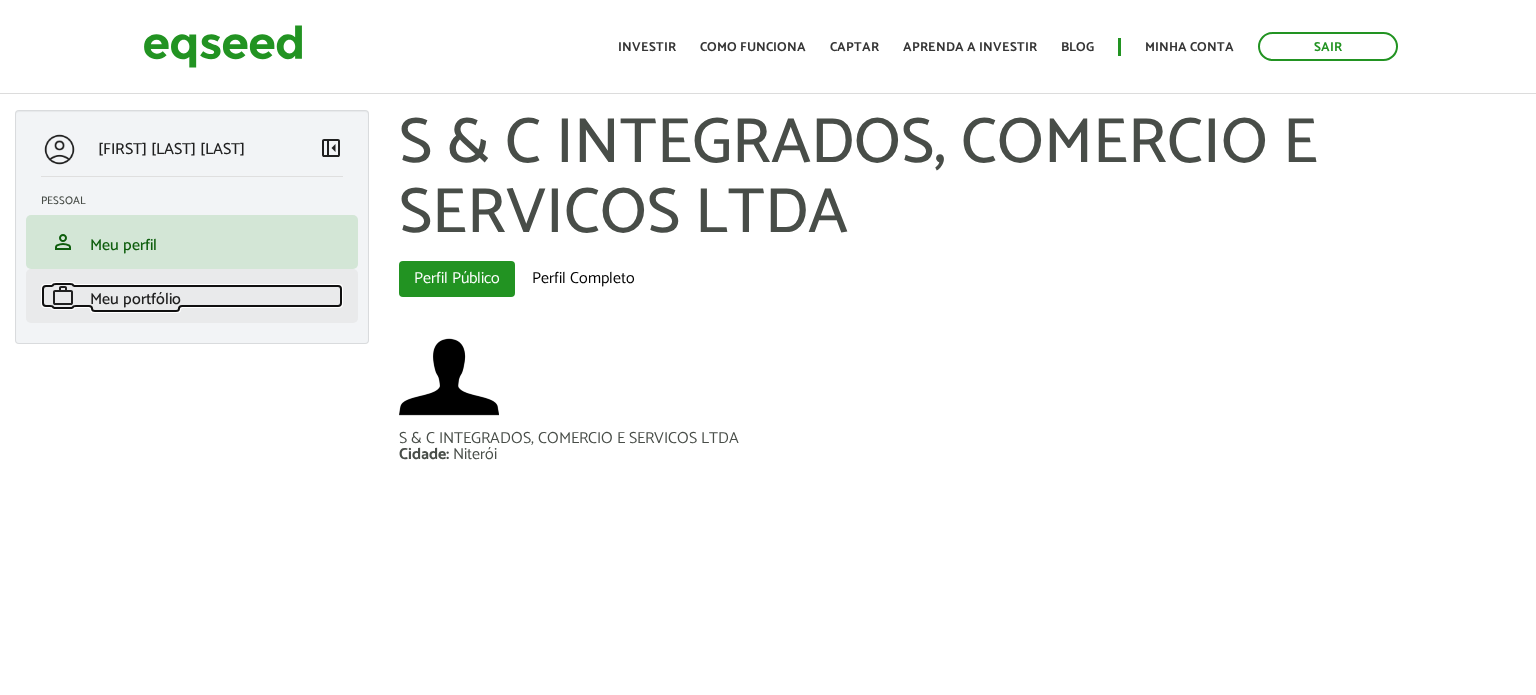 click on "Meu portfólio" at bounding box center [135, 299] 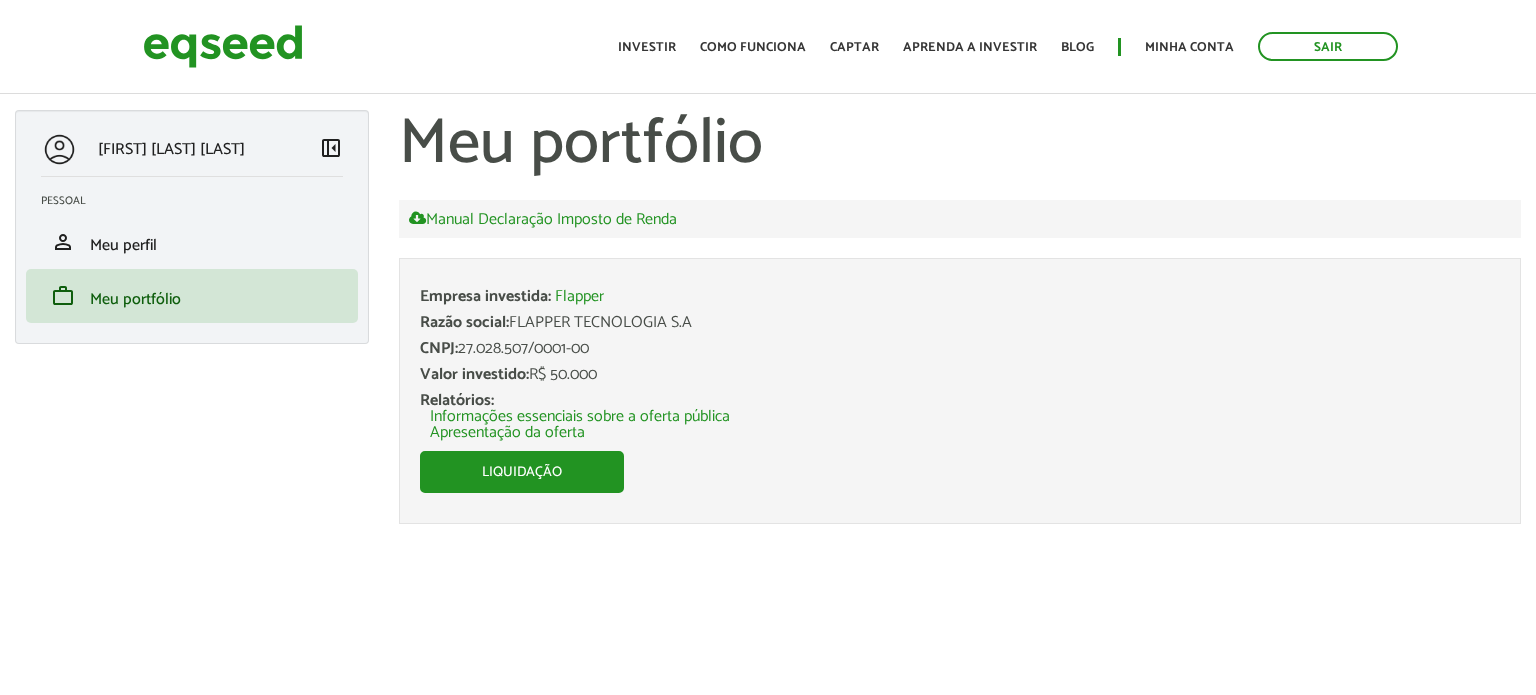 scroll, scrollTop: 0, scrollLeft: 0, axis: both 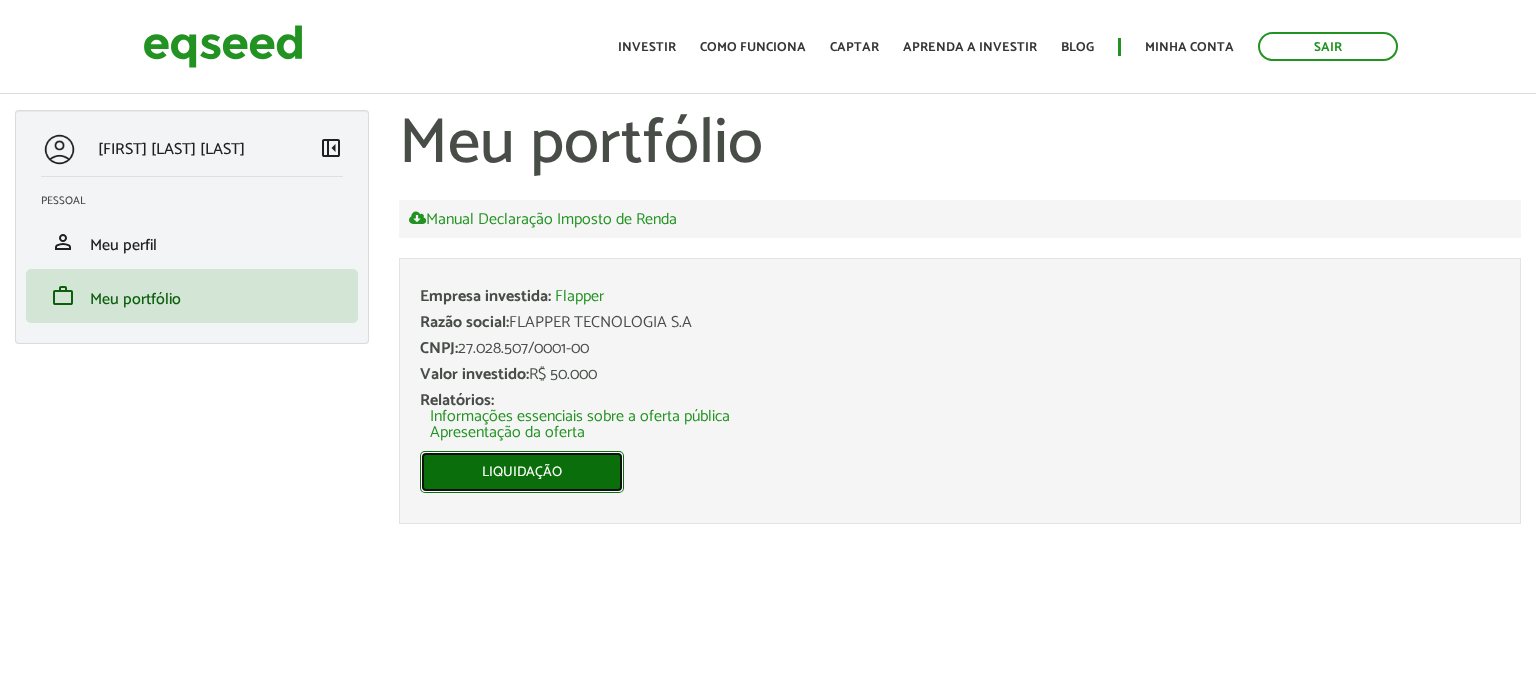 click on "Liquidação" at bounding box center (522, 472) 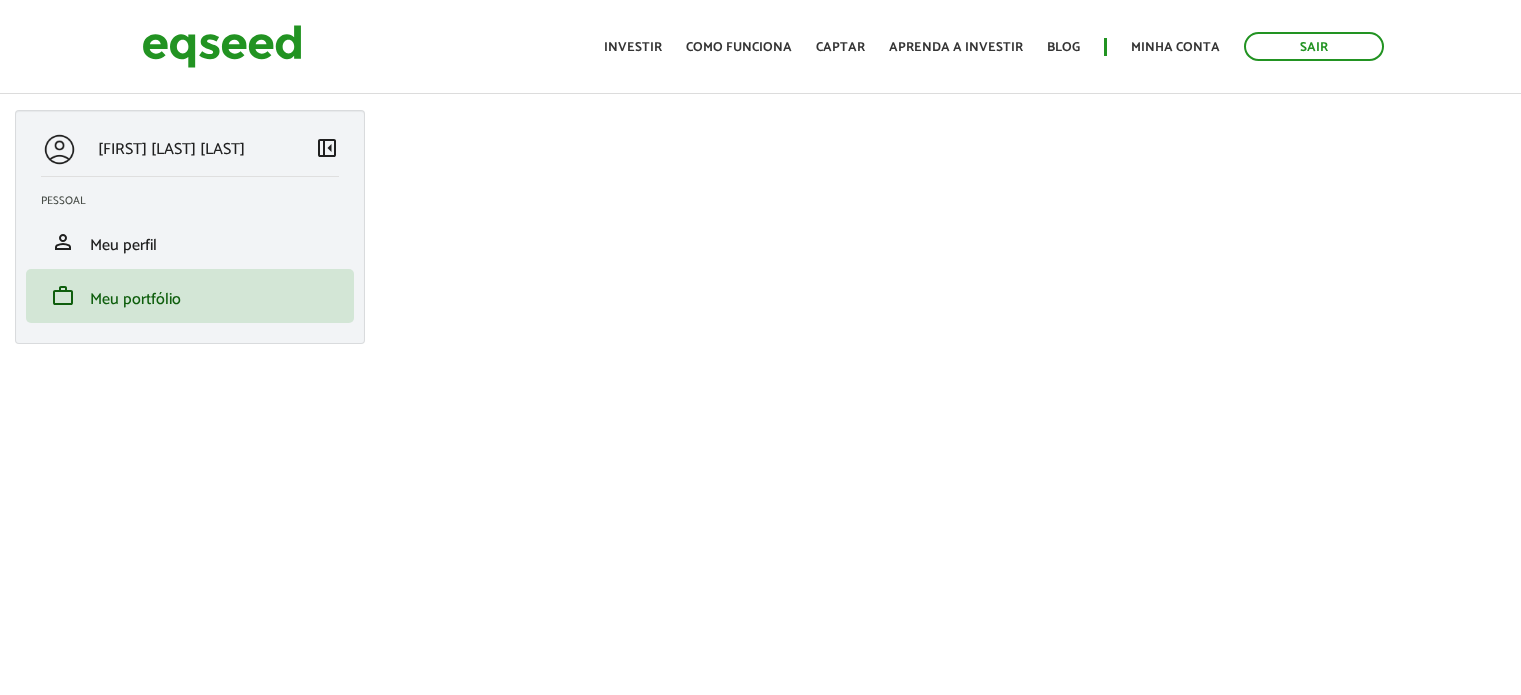 scroll, scrollTop: 0, scrollLeft: 0, axis: both 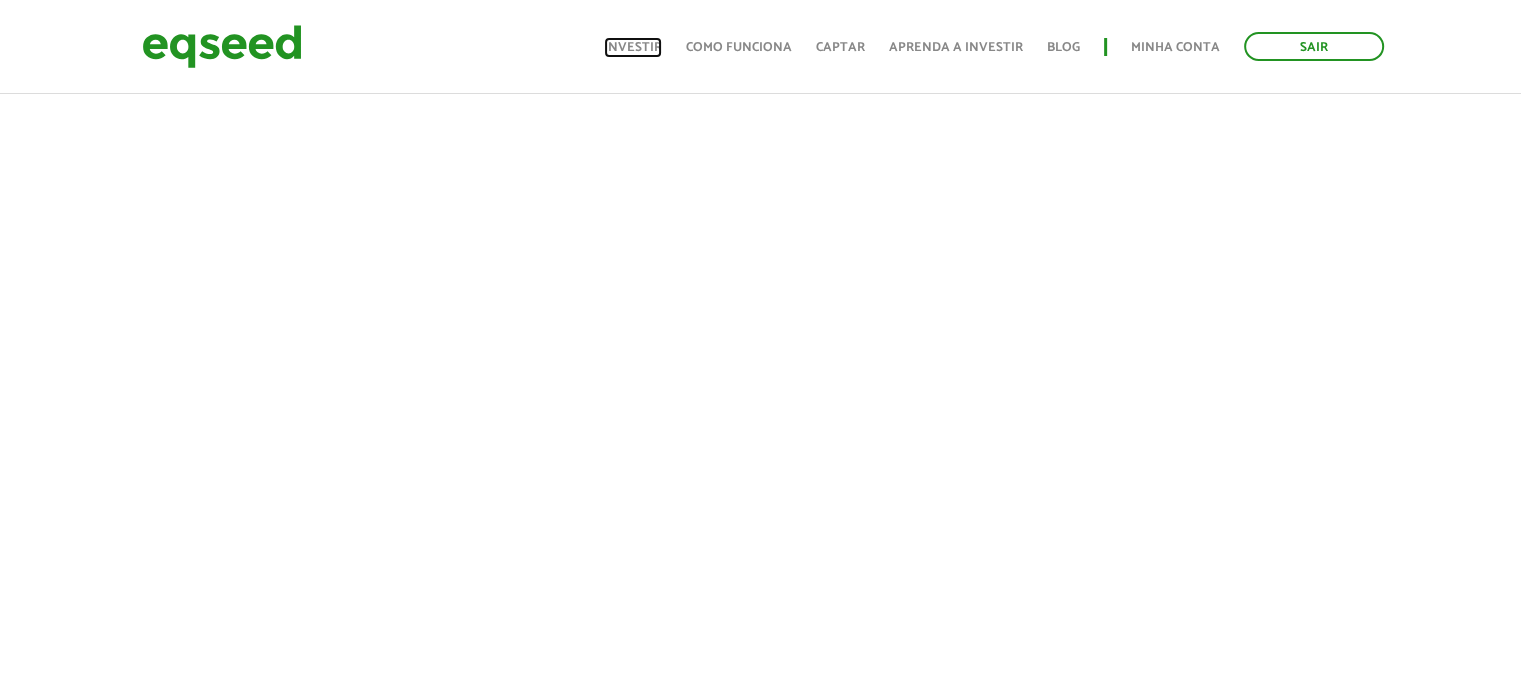 click on "Investir" at bounding box center [633, 47] 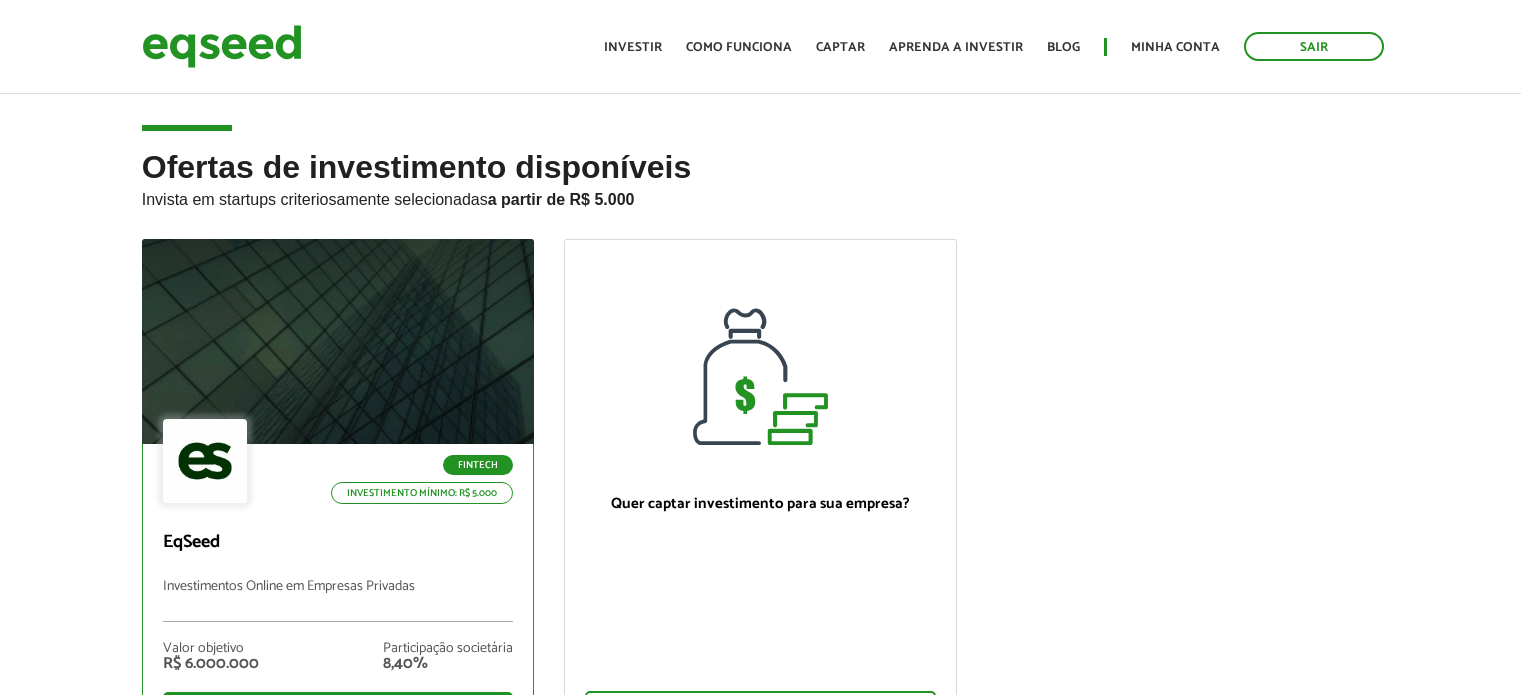 scroll, scrollTop: 0, scrollLeft: 0, axis: both 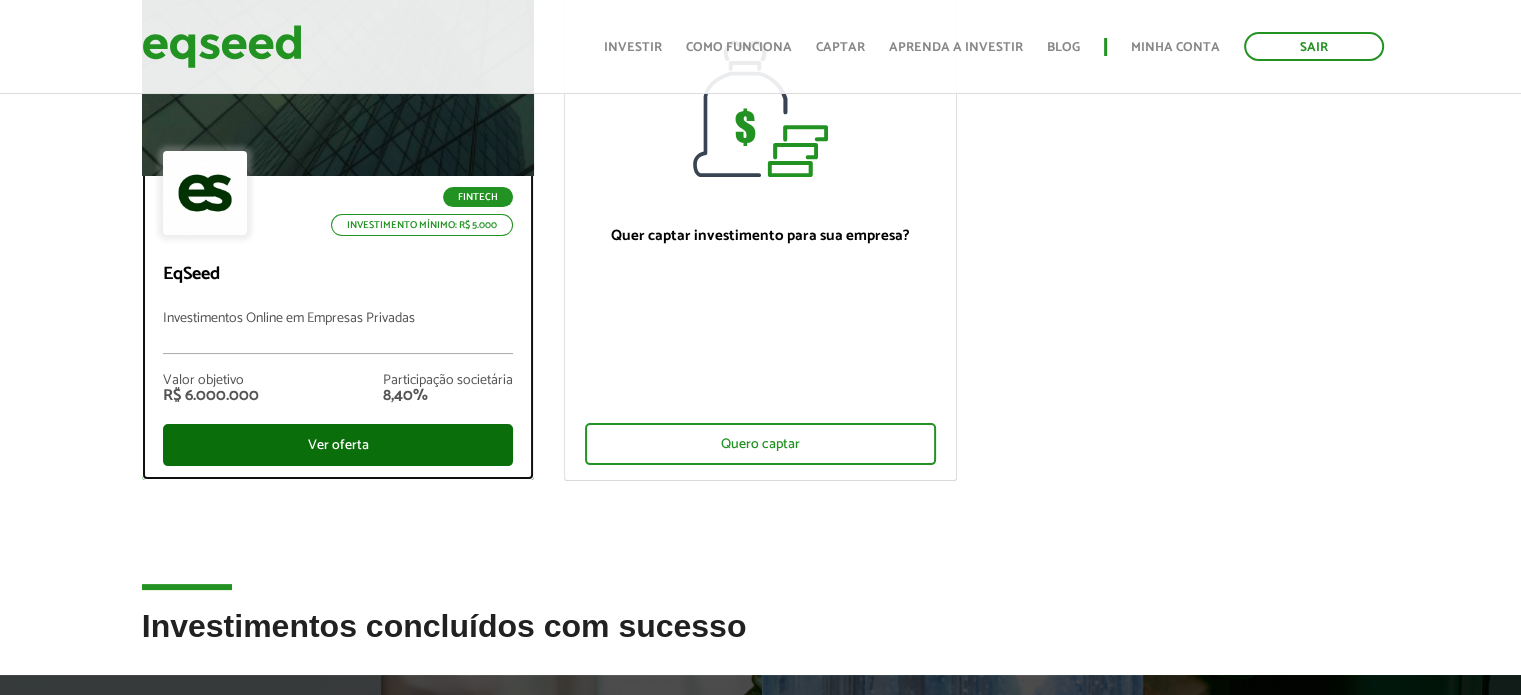 click on "Ver oferta" at bounding box center (338, 445) 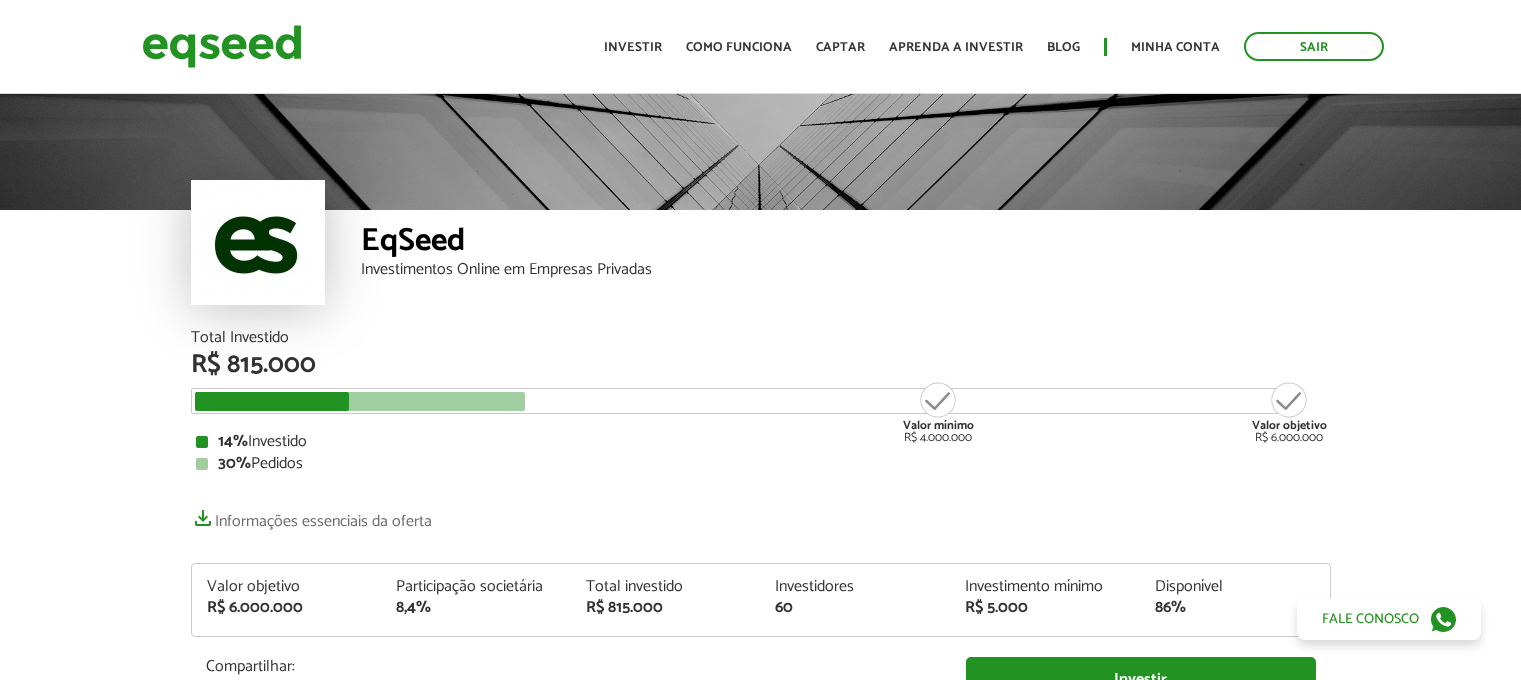 scroll, scrollTop: 0, scrollLeft: 0, axis: both 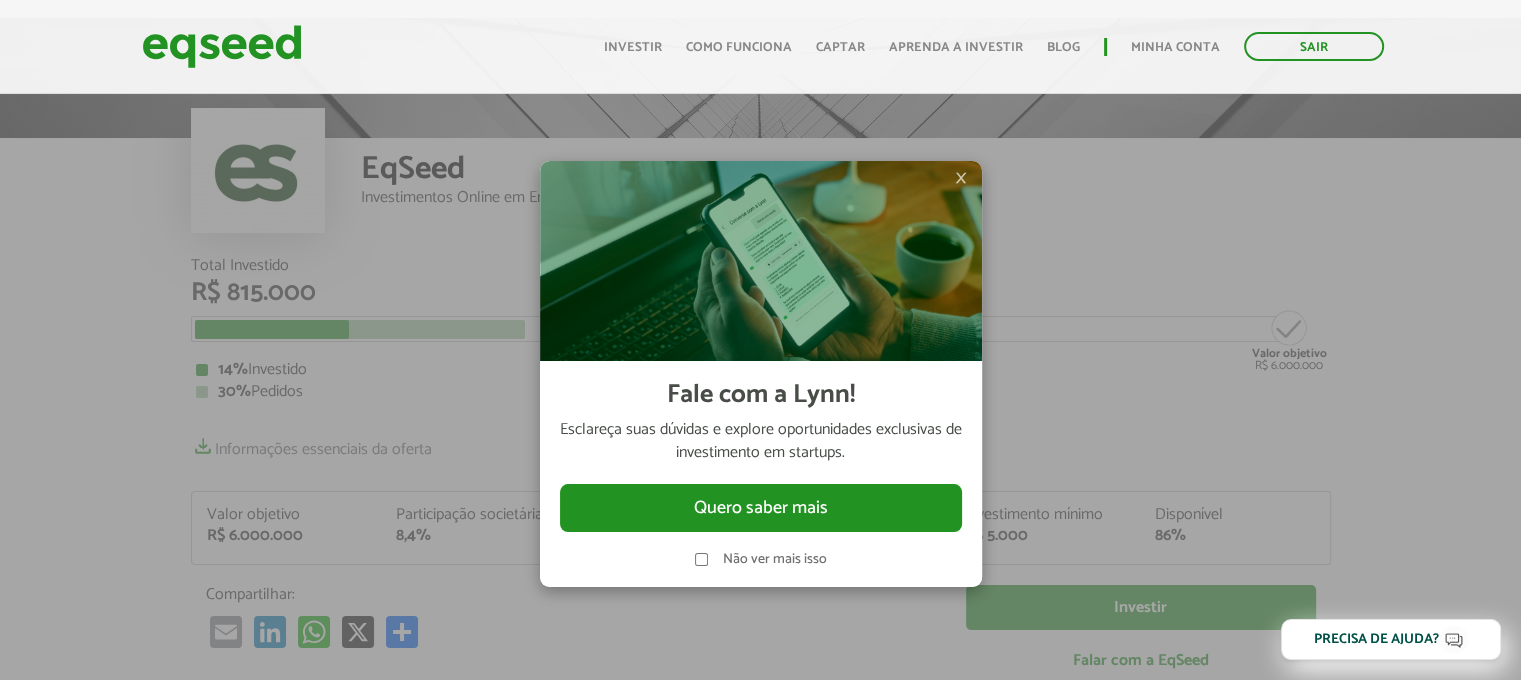 click on "×" at bounding box center (961, 178) 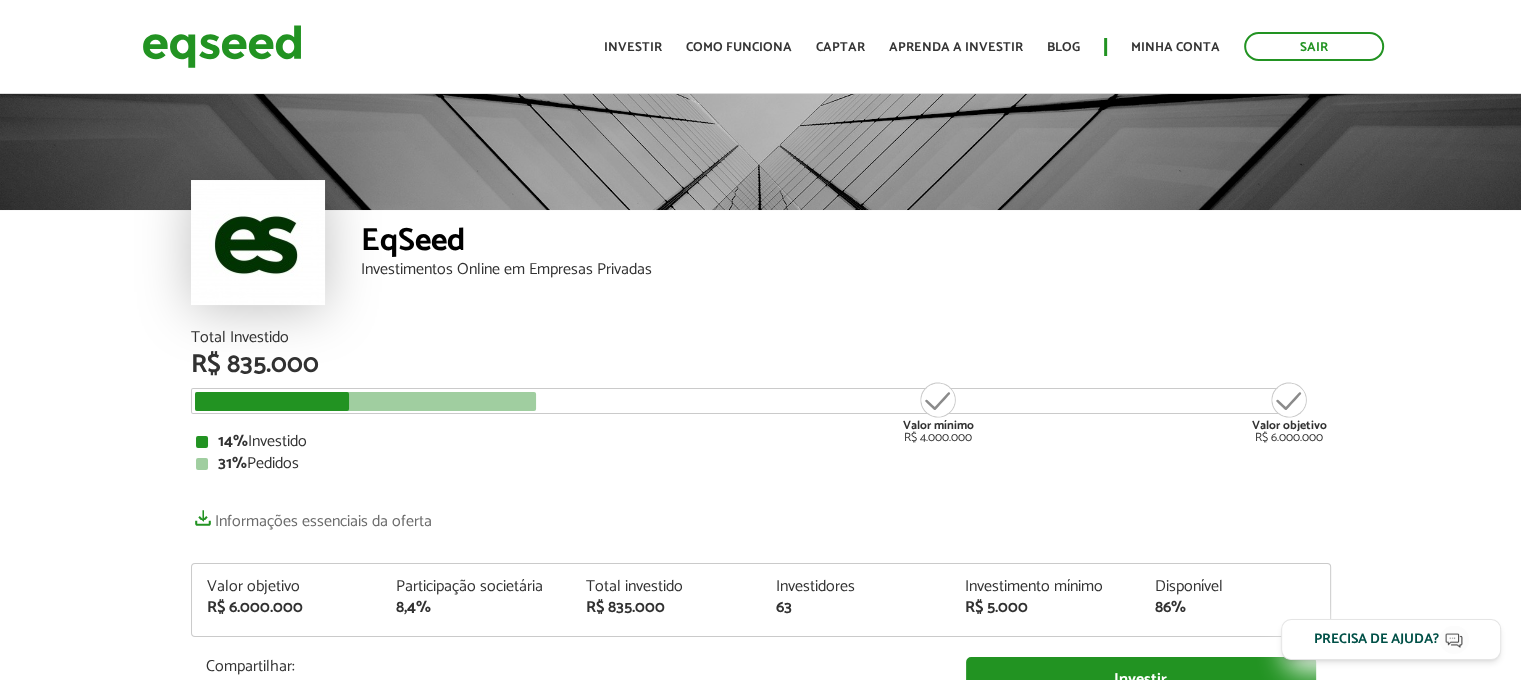 scroll, scrollTop: 72, scrollLeft: 0, axis: vertical 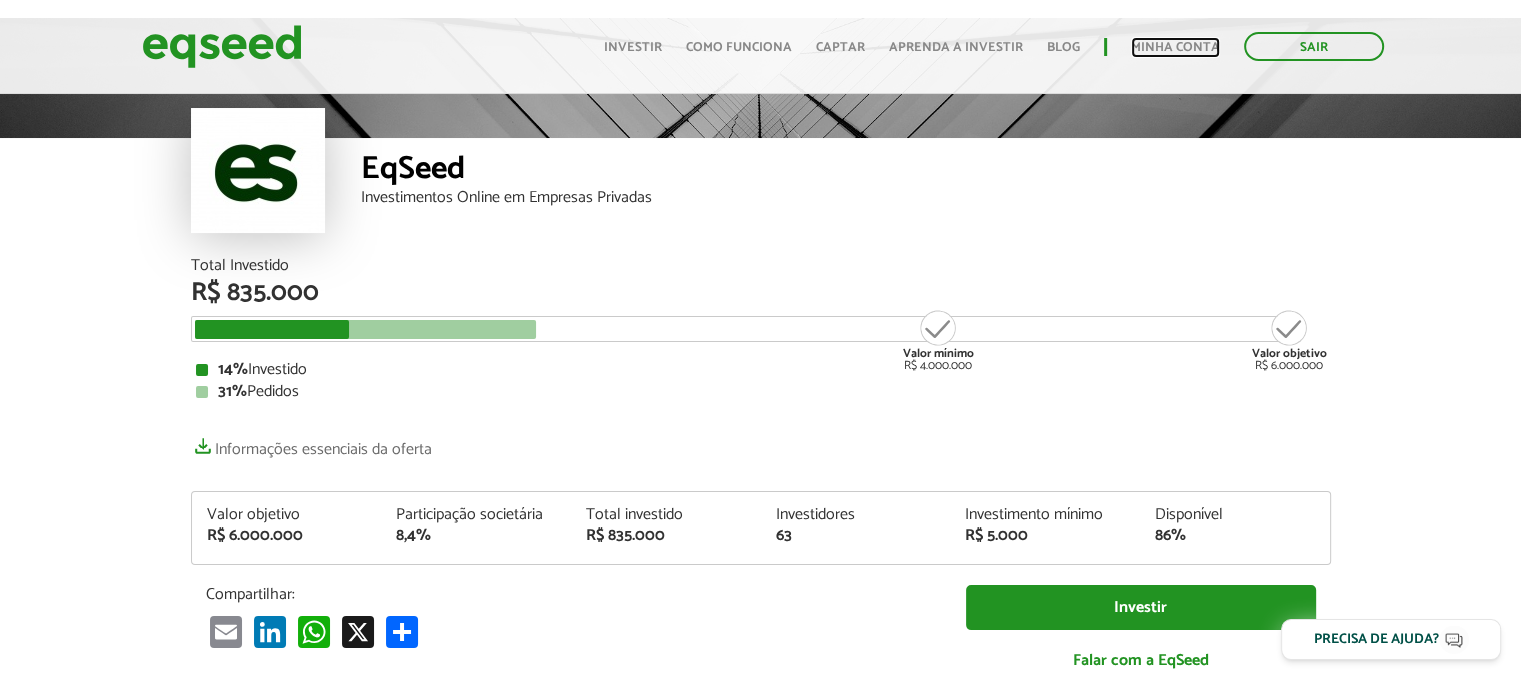 click on "Minha conta" at bounding box center [1175, 47] 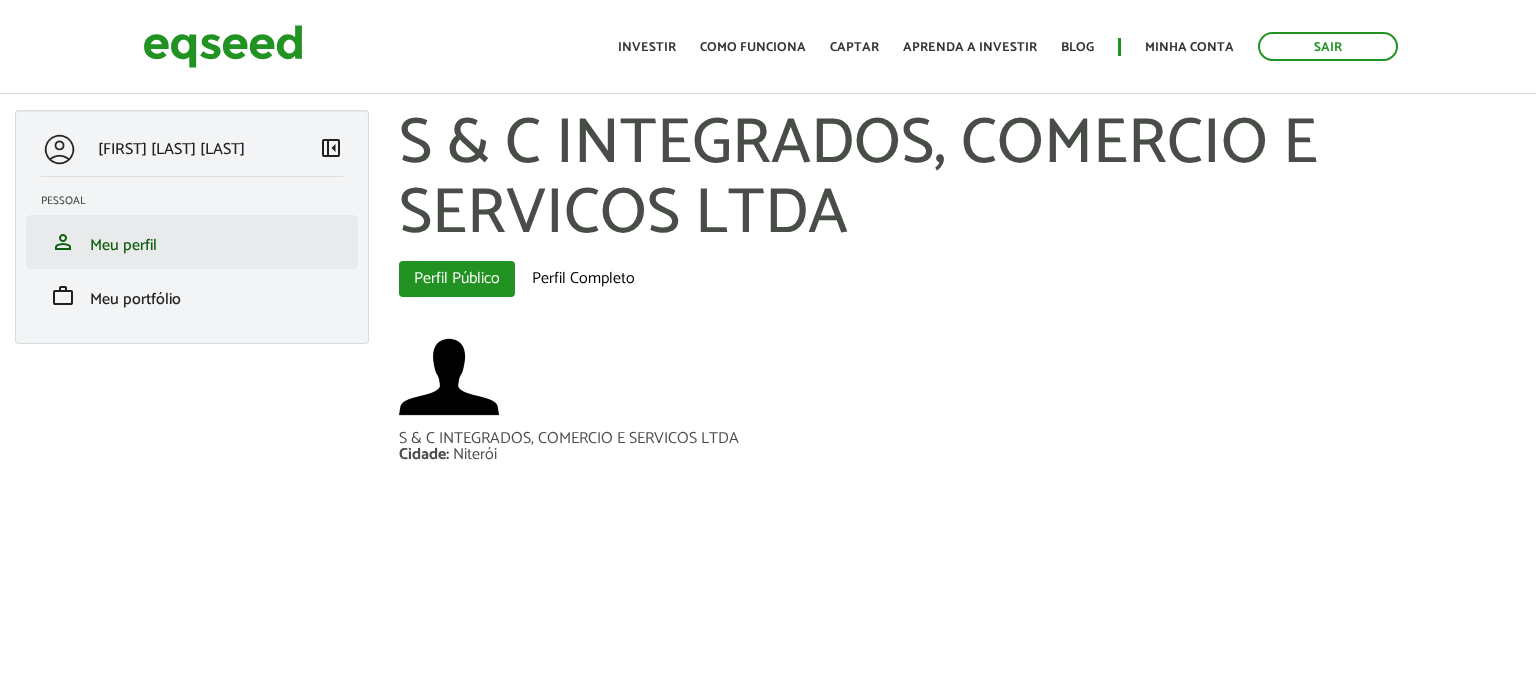 scroll, scrollTop: 0, scrollLeft: 0, axis: both 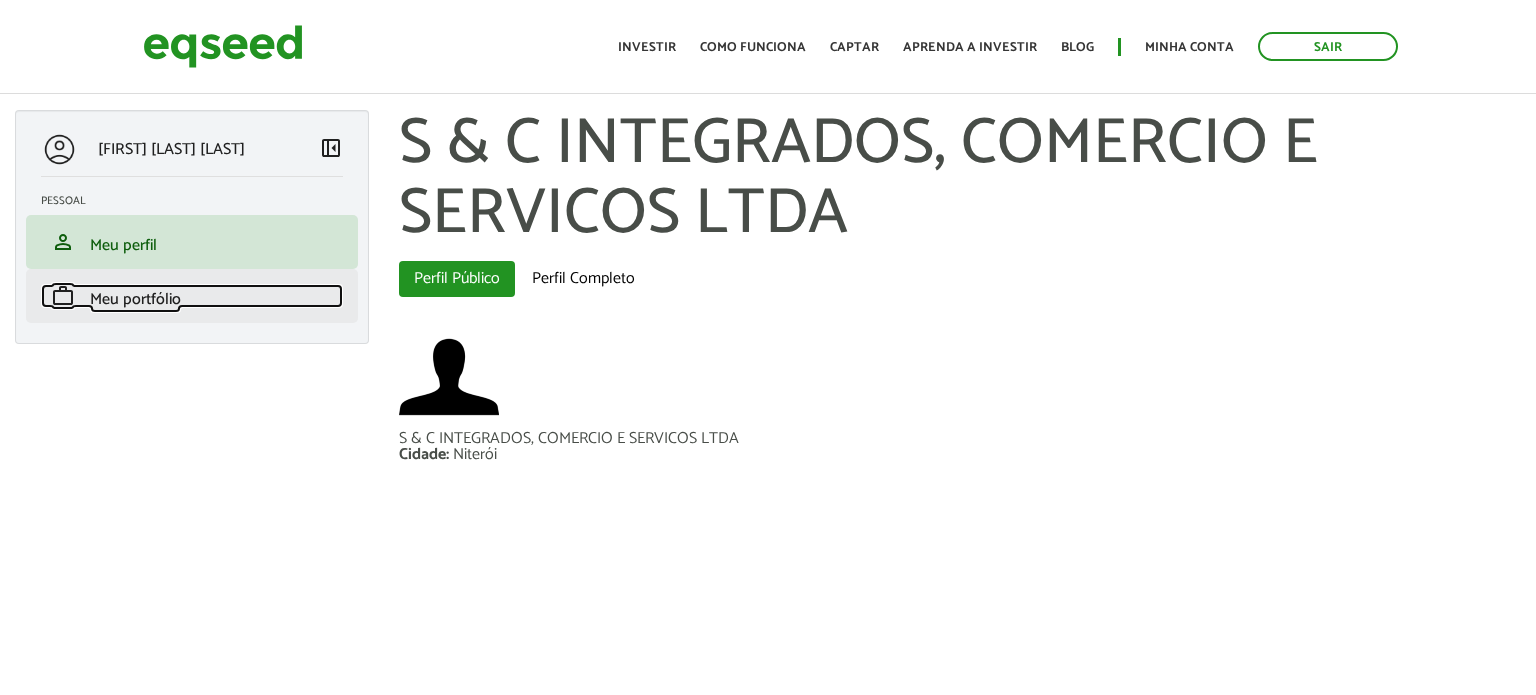 click on "Meu portfólio" at bounding box center [135, 299] 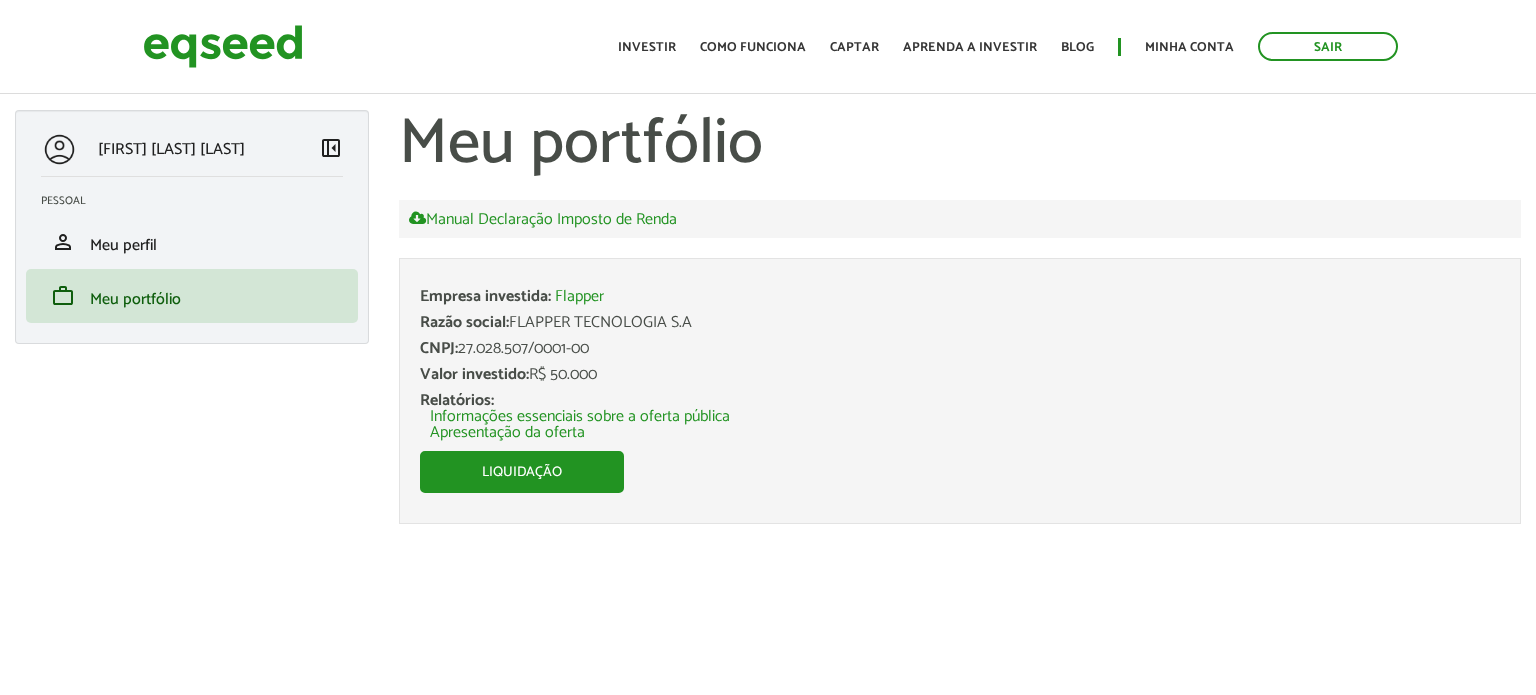 scroll, scrollTop: 0, scrollLeft: 0, axis: both 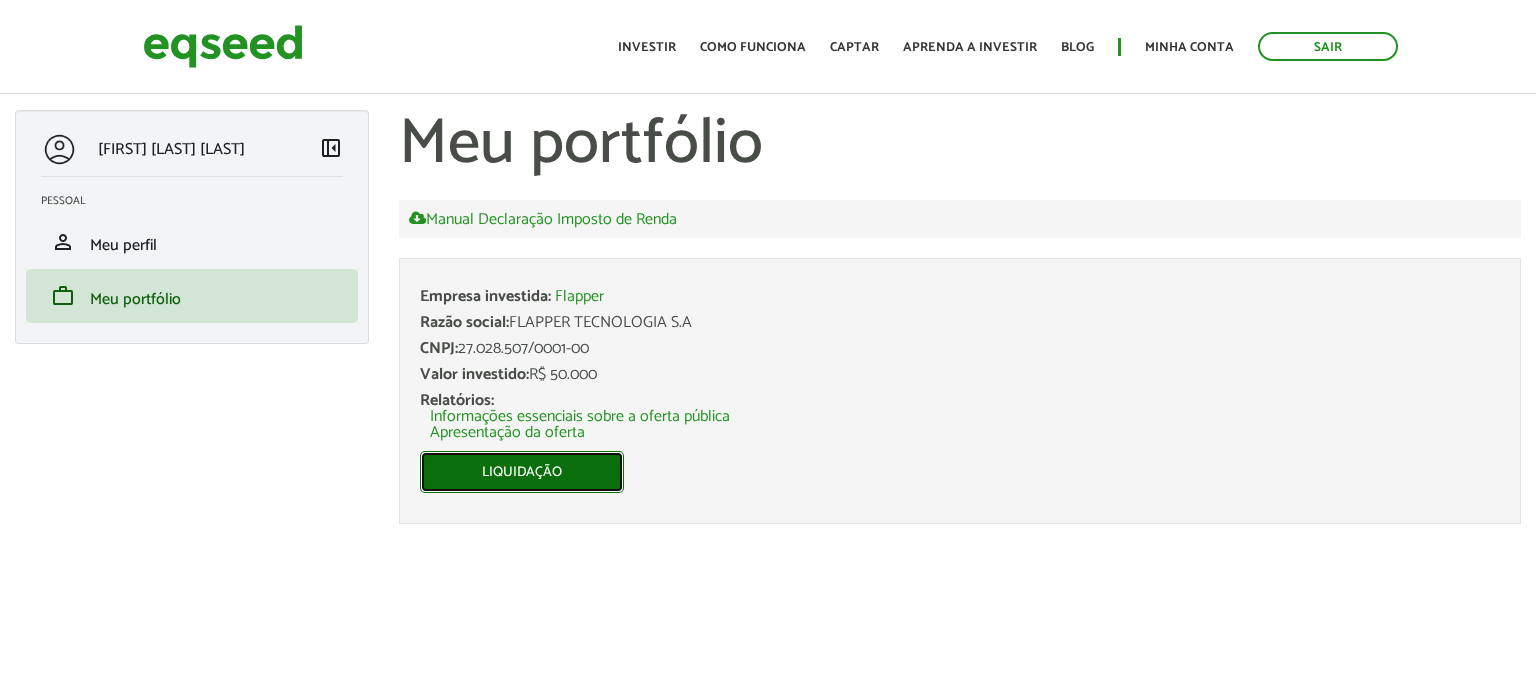 click on "Liquidação" at bounding box center (522, 472) 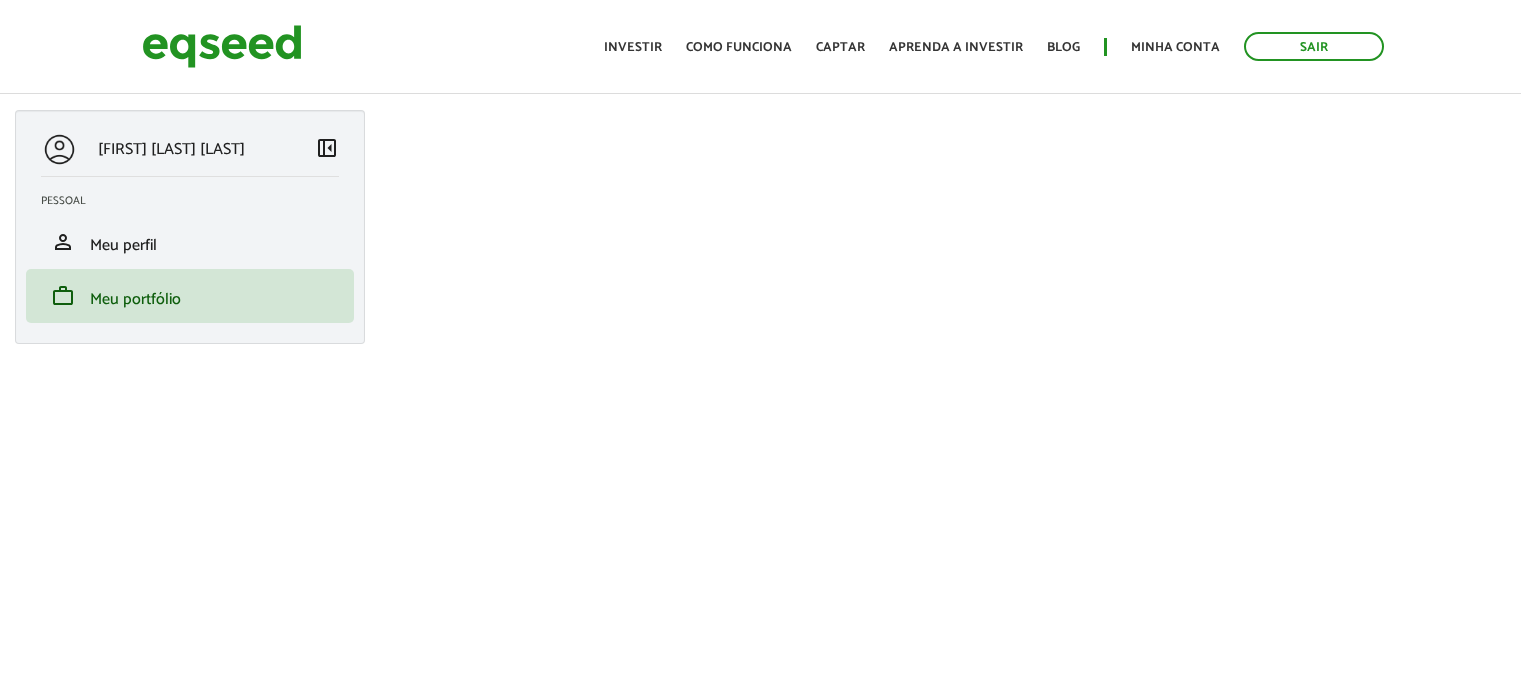 scroll, scrollTop: 0, scrollLeft: 0, axis: both 